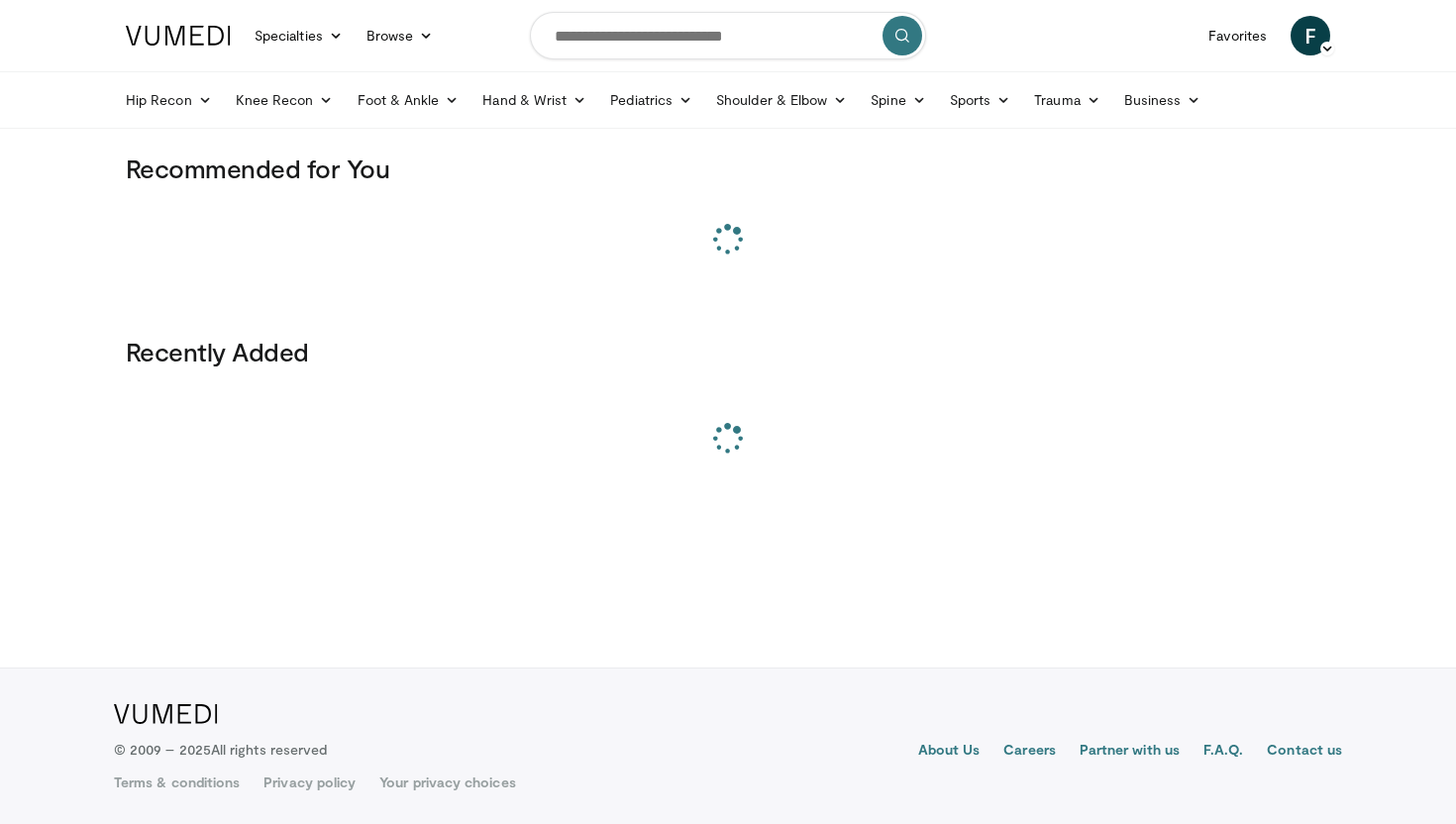 scroll, scrollTop: 0, scrollLeft: 0, axis: both 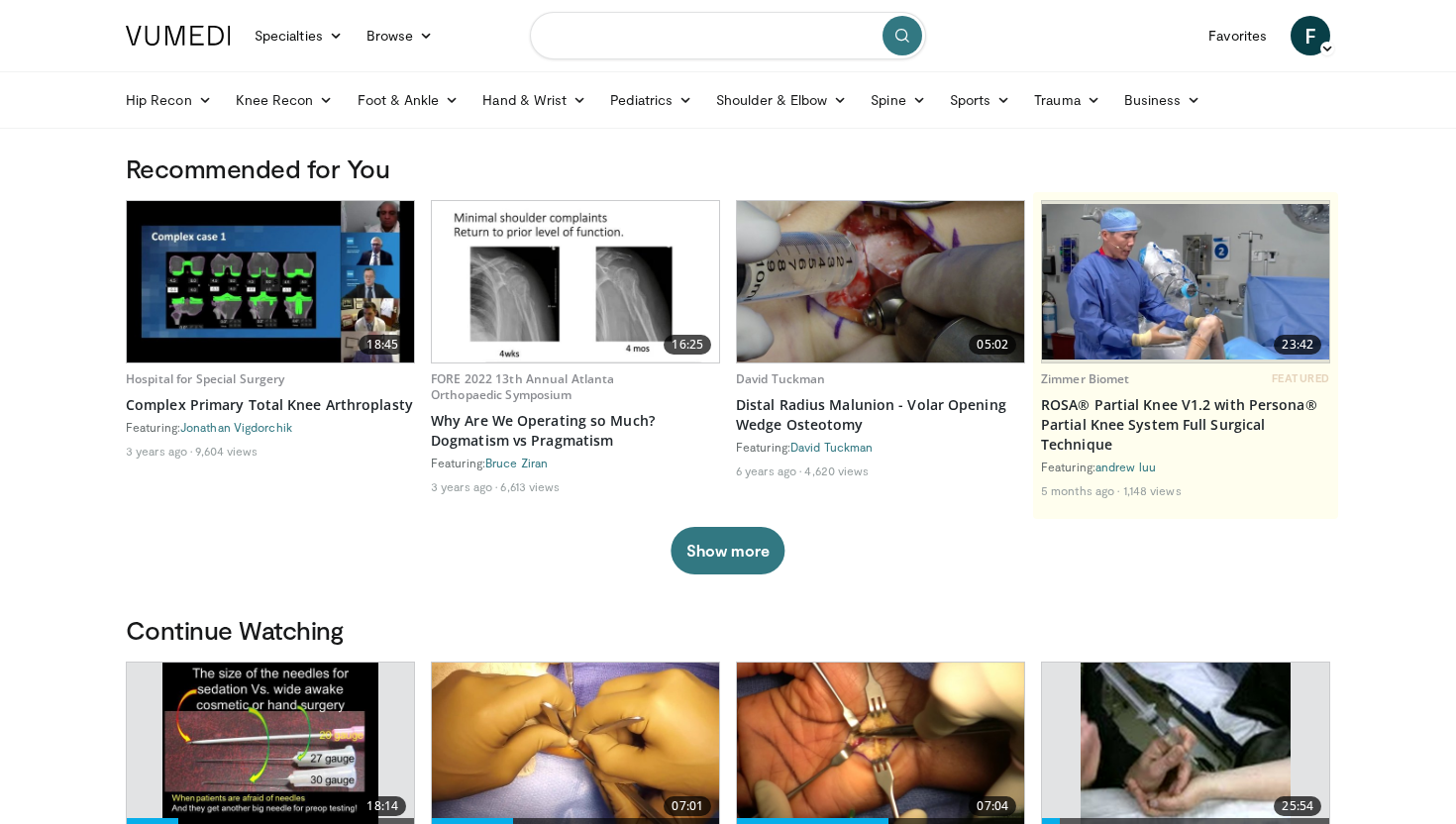 click at bounding box center [728, 36] 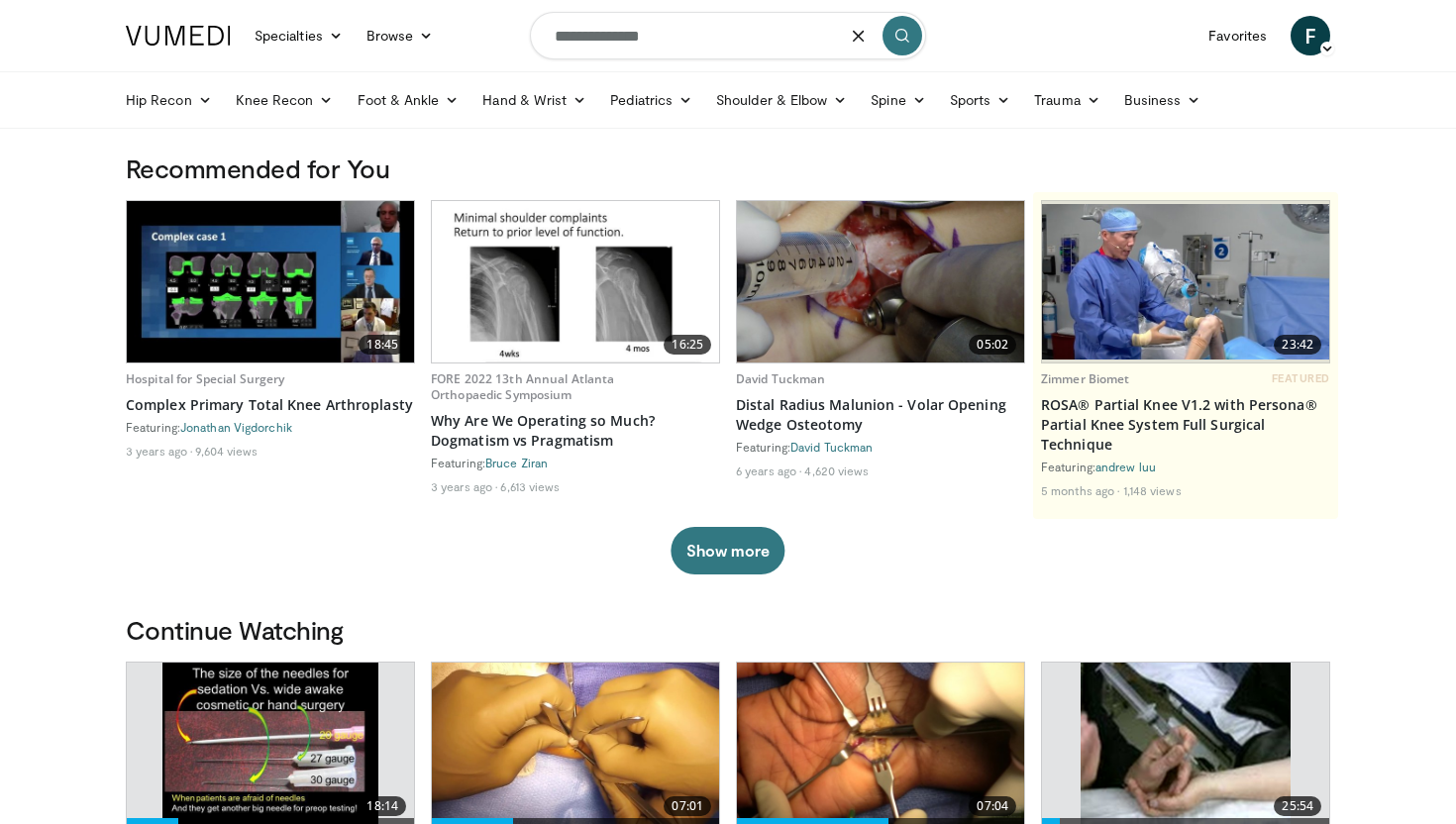 type on "**********" 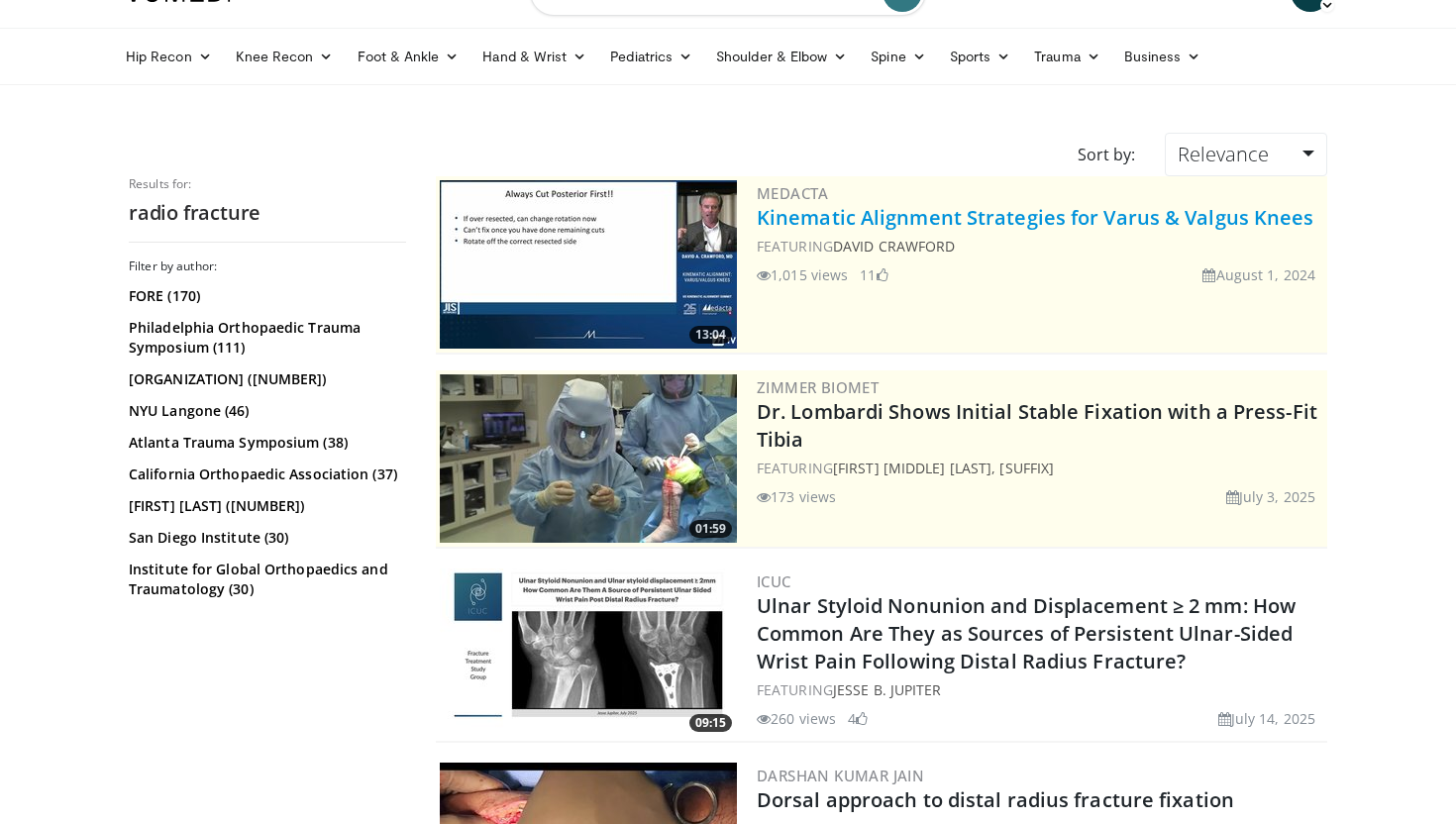 scroll, scrollTop: 0, scrollLeft: 0, axis: both 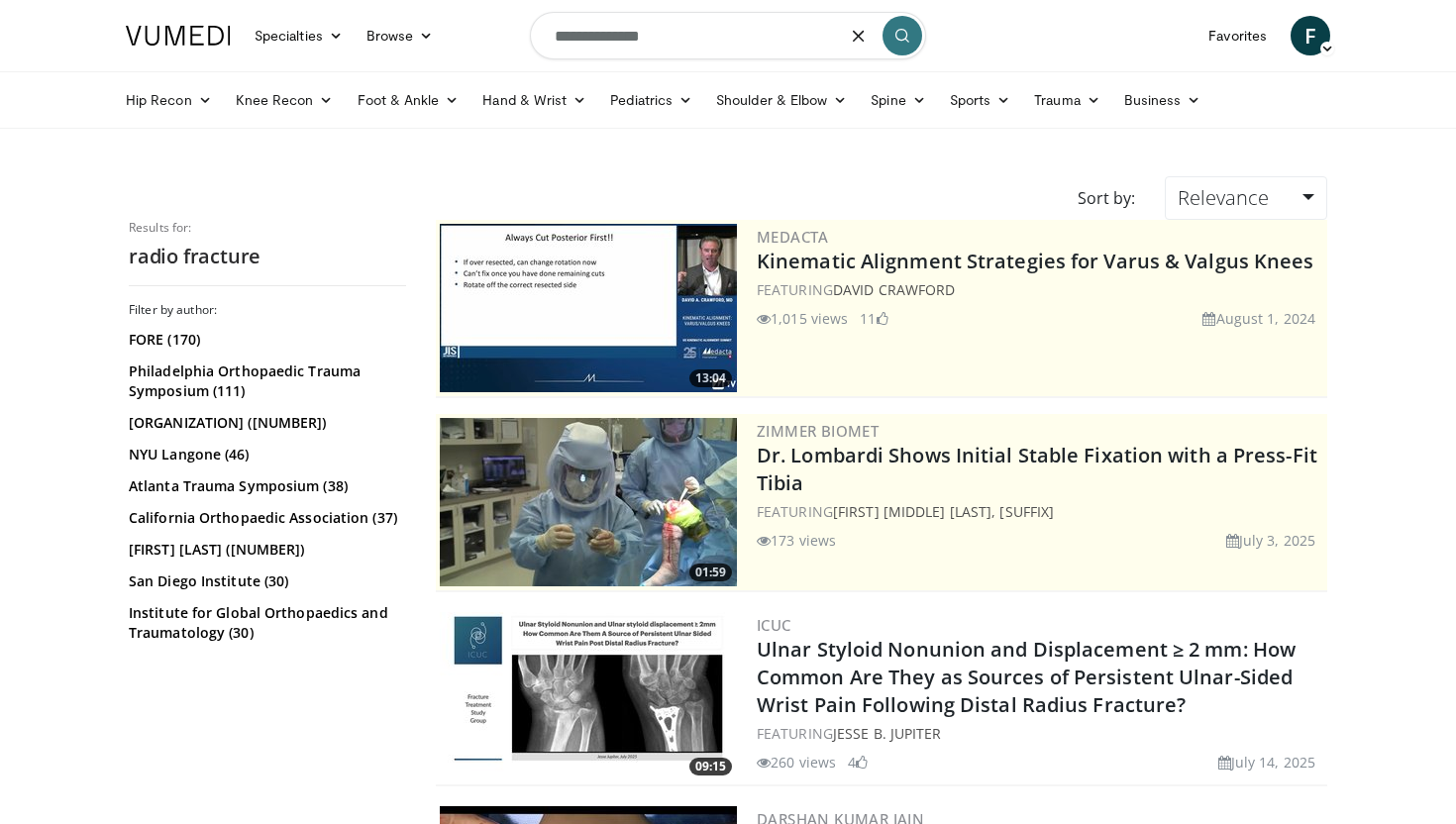 click on "**********" at bounding box center (728, 36) 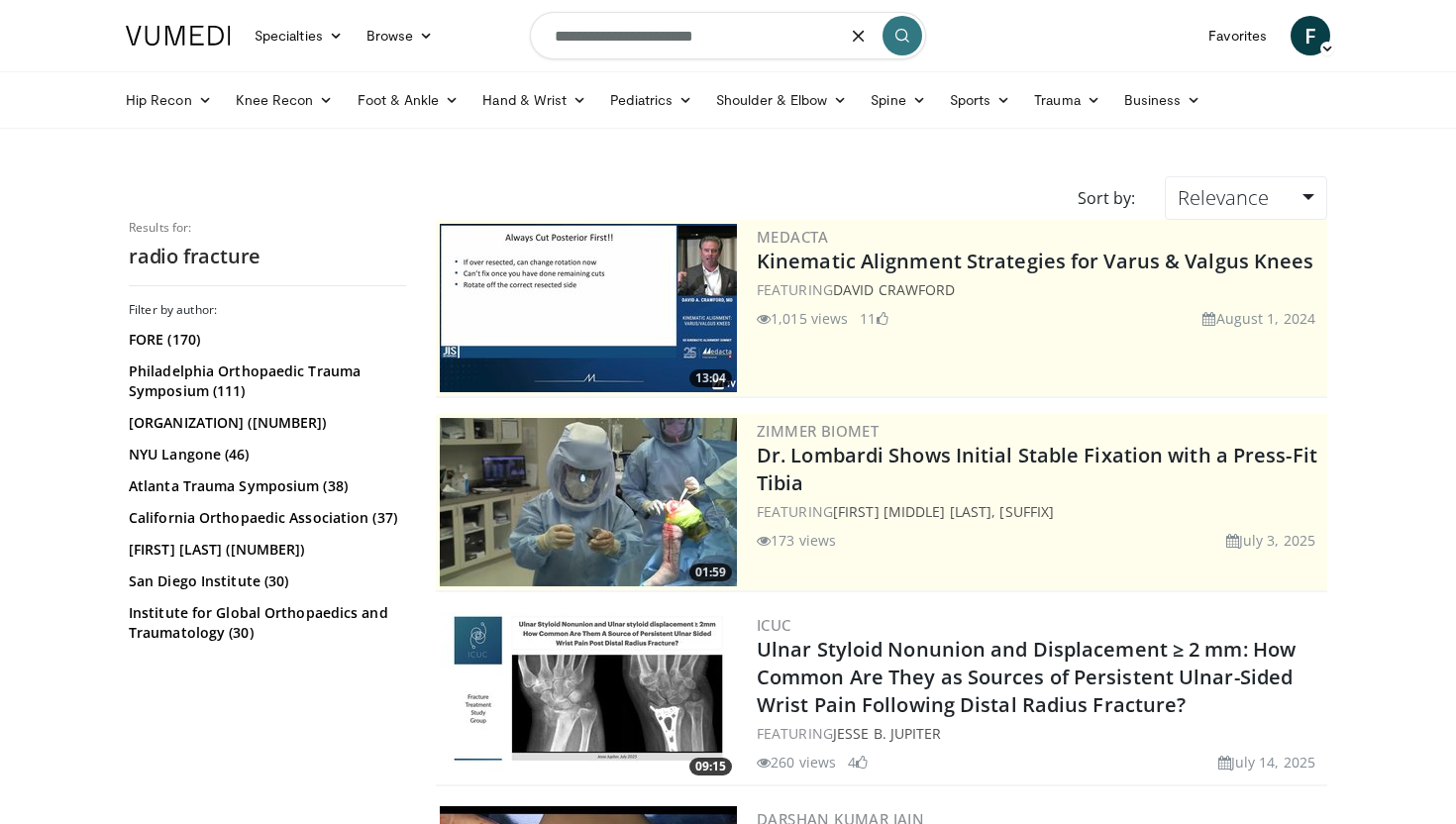 type on "**********" 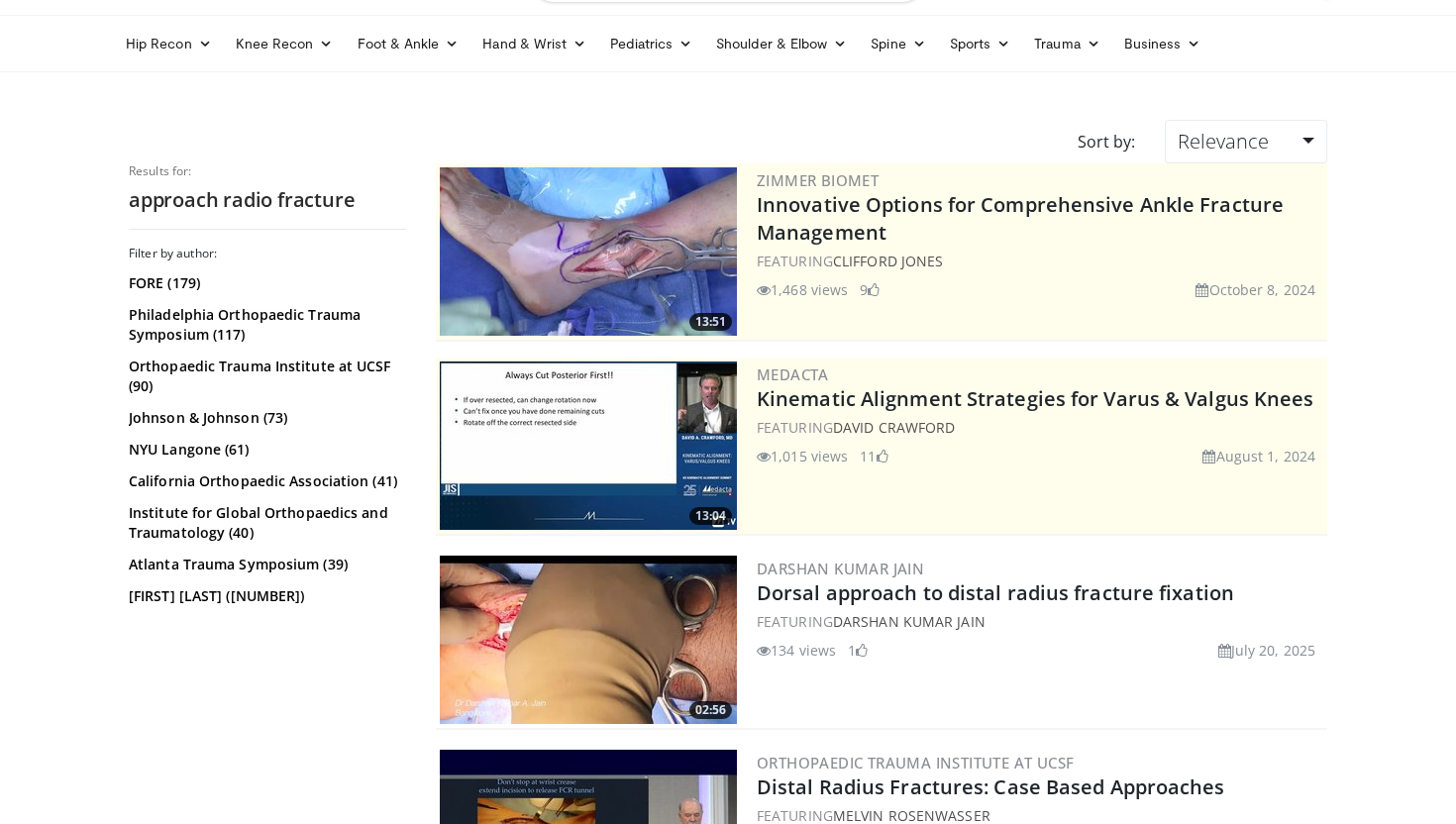 scroll, scrollTop: 0, scrollLeft: 0, axis: both 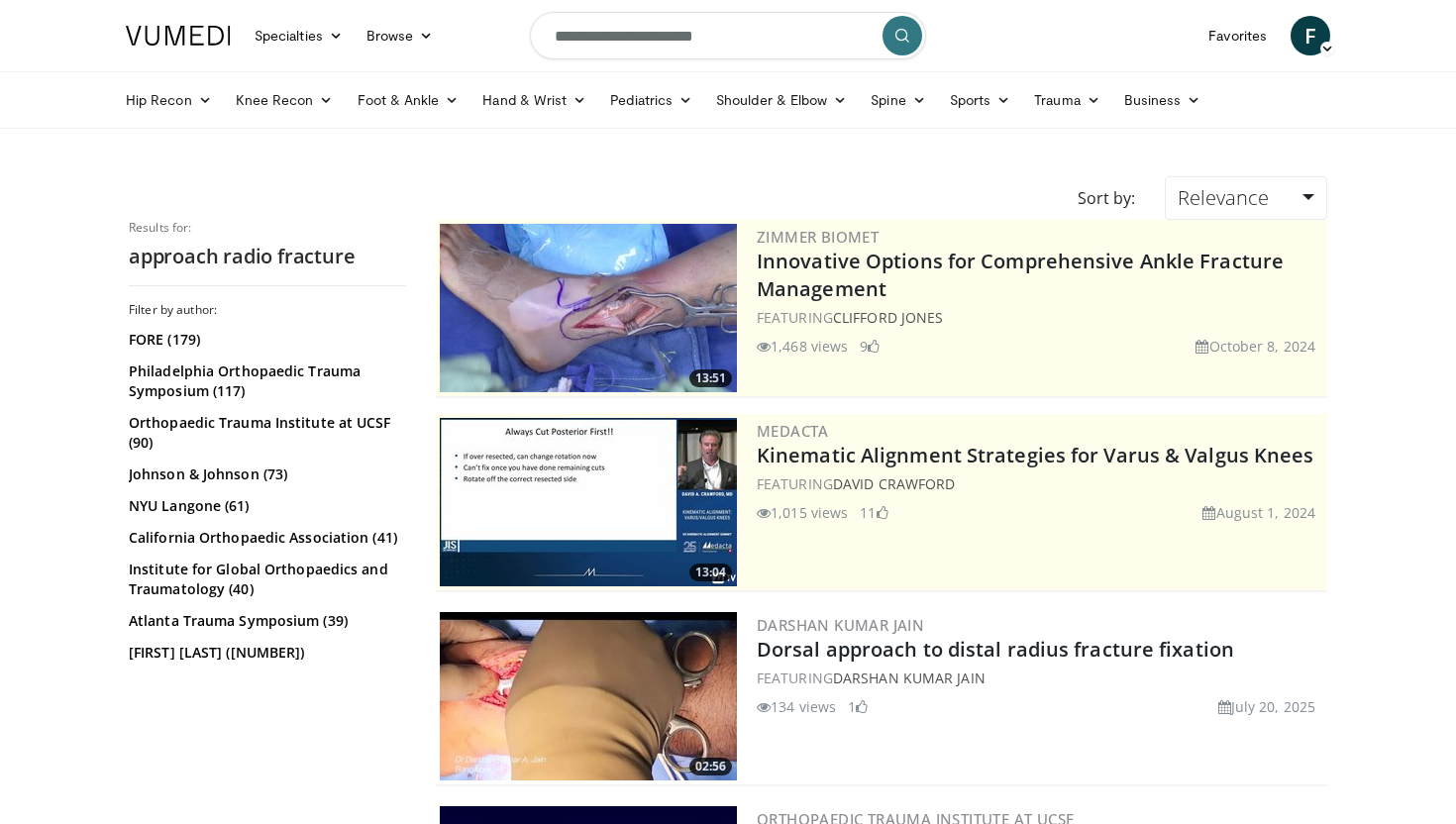 click on "**********" at bounding box center (728, 36) 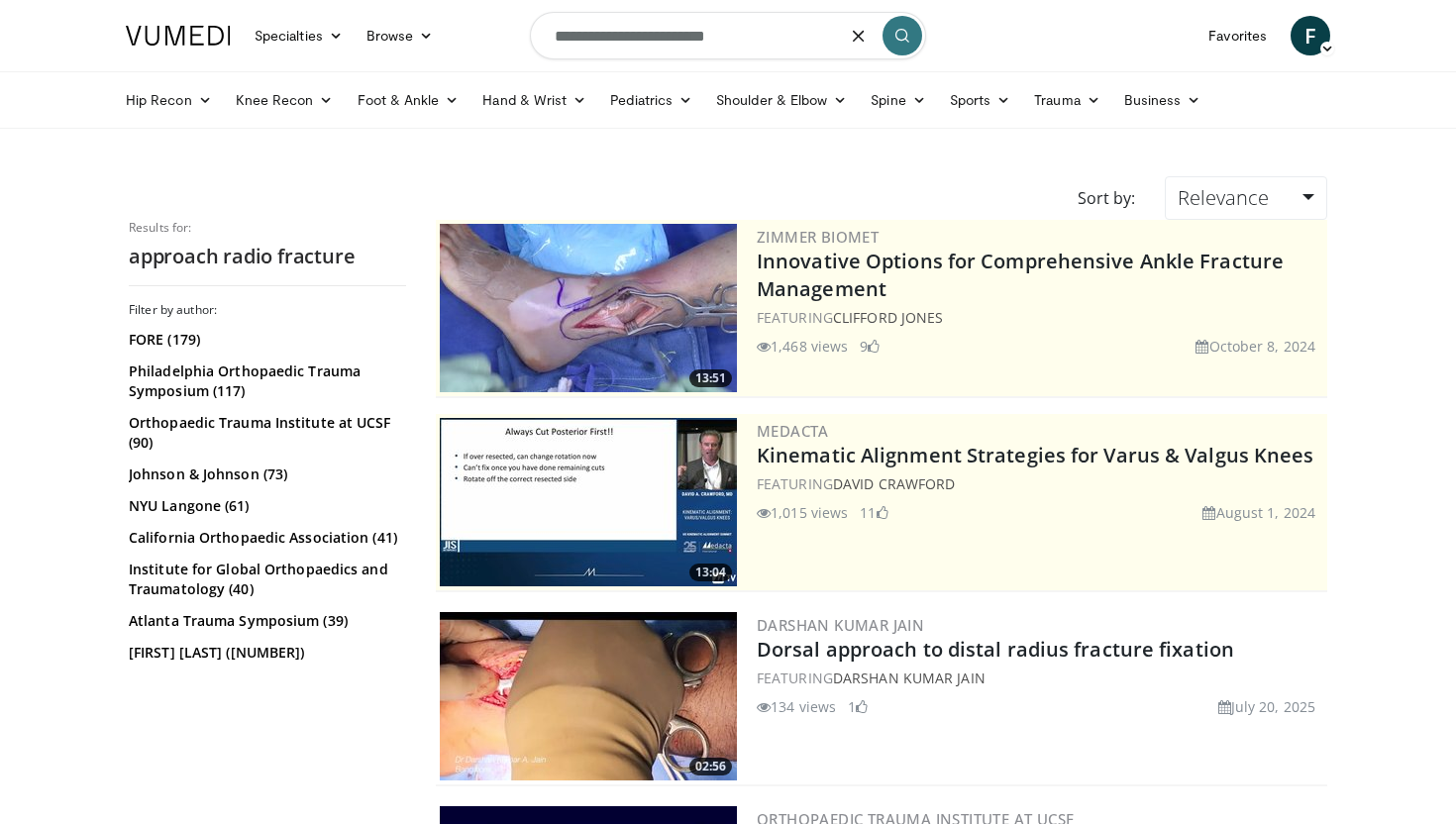 type on "**********" 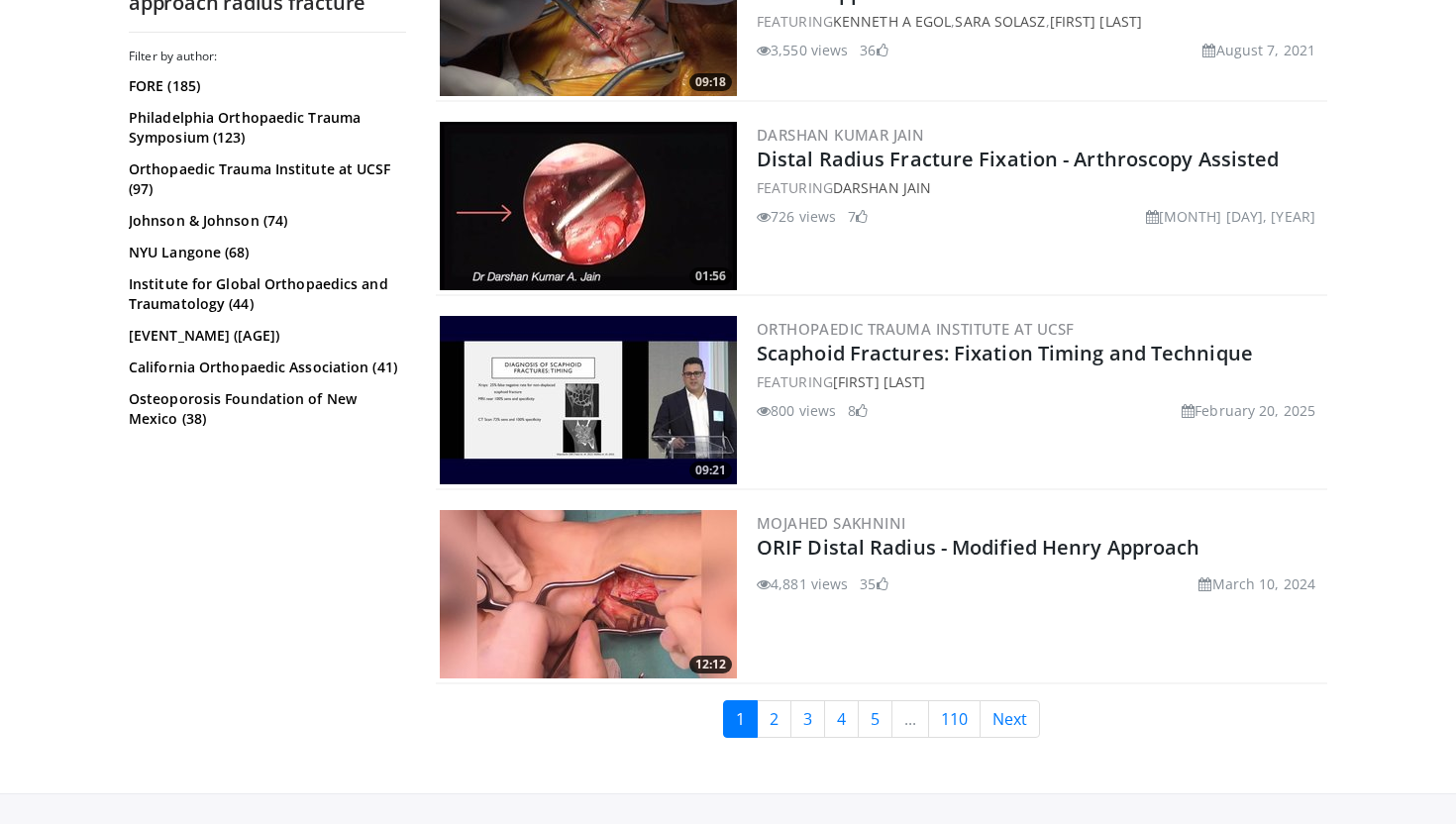 scroll, scrollTop: 4572, scrollLeft: 0, axis: vertical 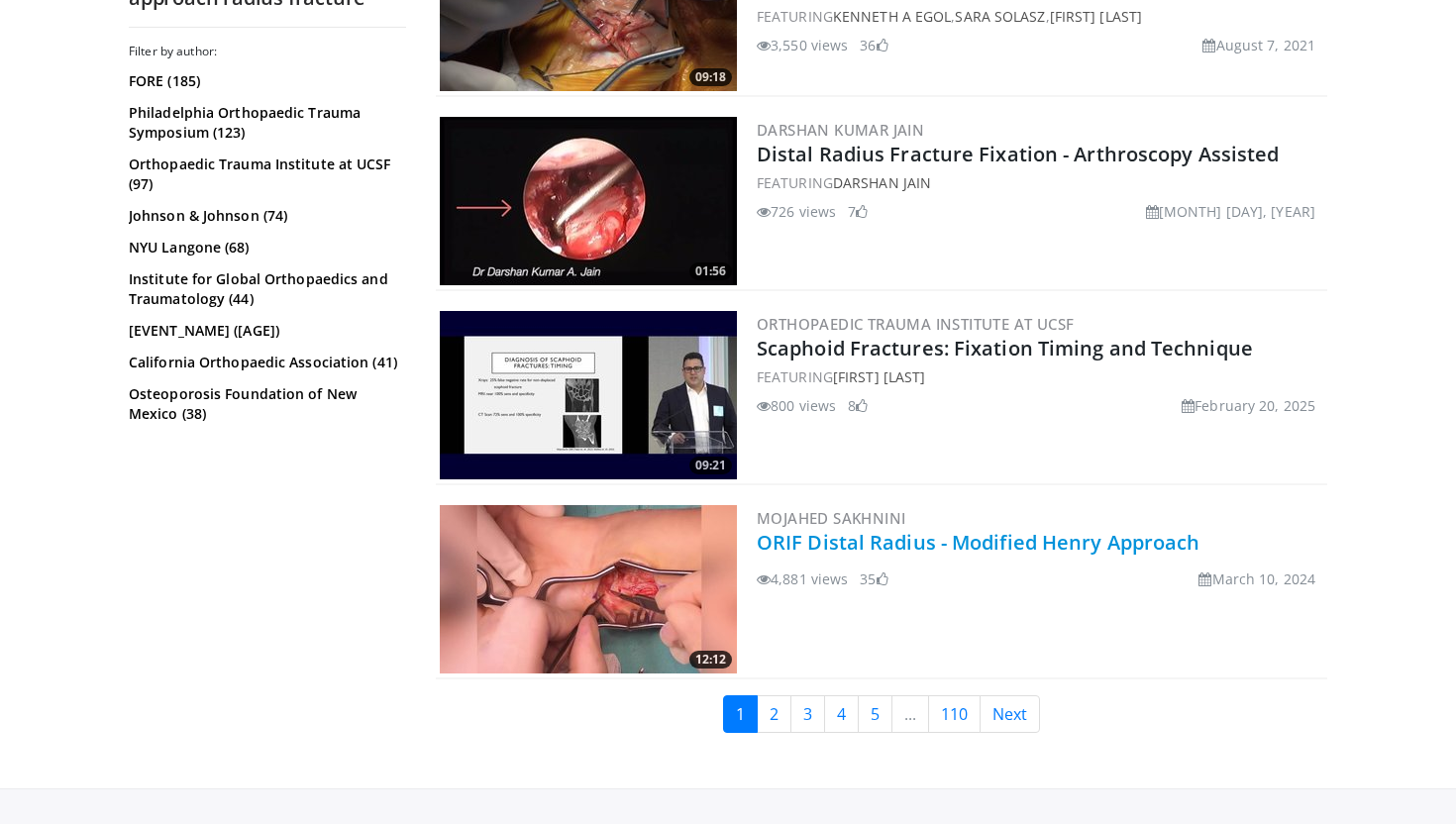 drag, startPoint x: 1204, startPoint y: 546, endPoint x: 955, endPoint y: 553, distance: 249.0984 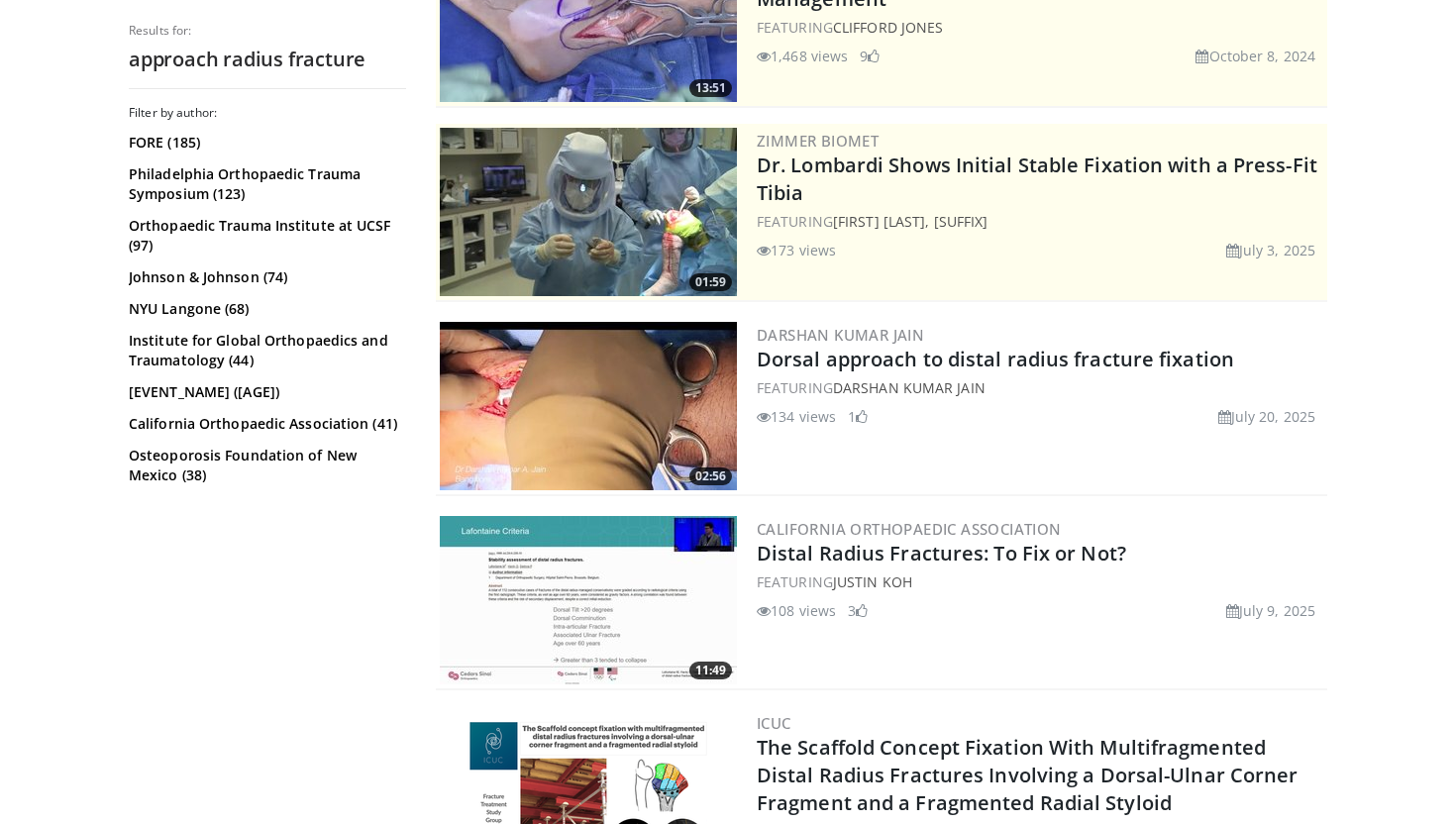 scroll, scrollTop: 0, scrollLeft: 0, axis: both 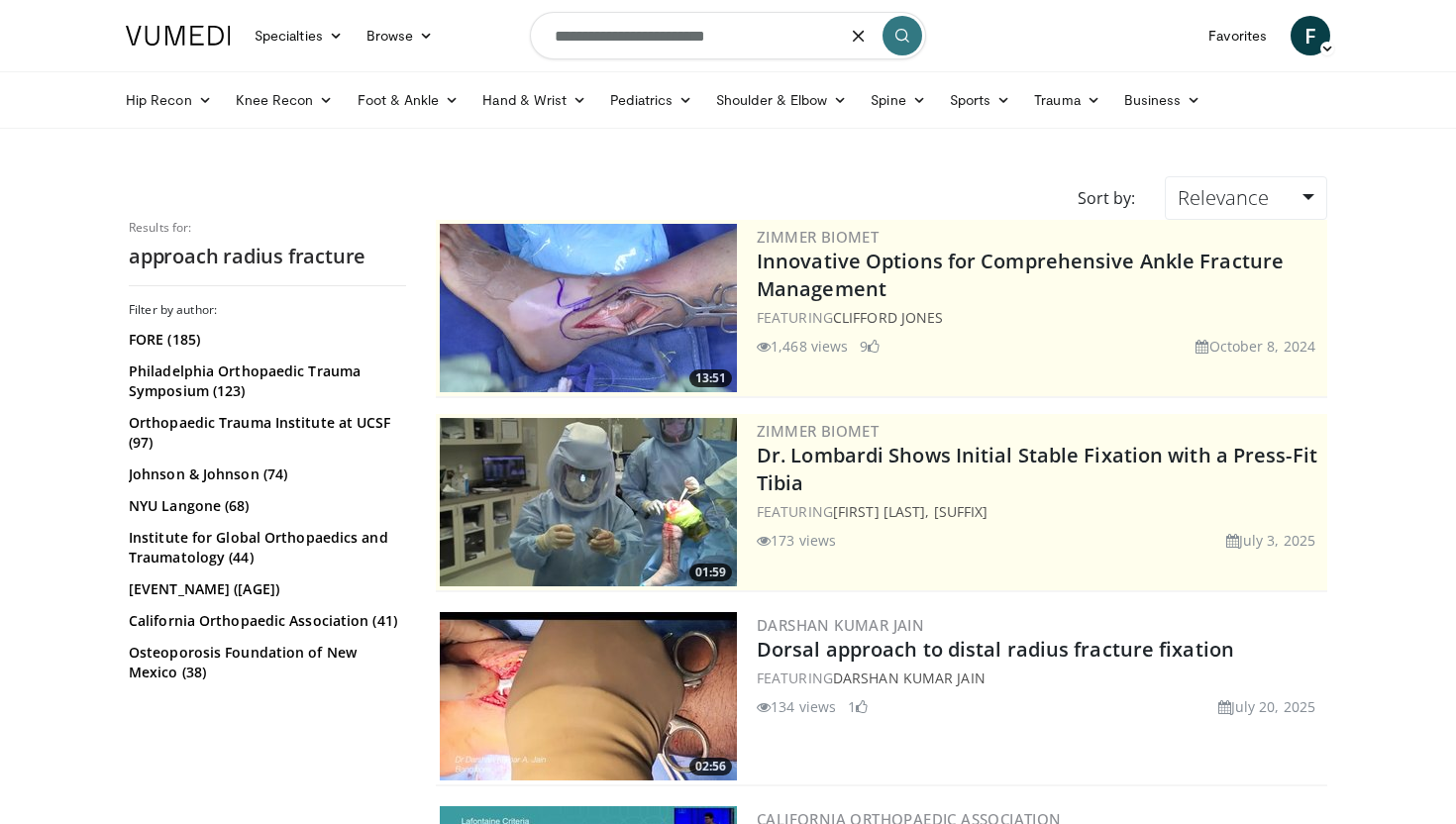drag, startPoint x: 752, startPoint y: 36, endPoint x: 513, endPoint y: 43, distance: 239.10249 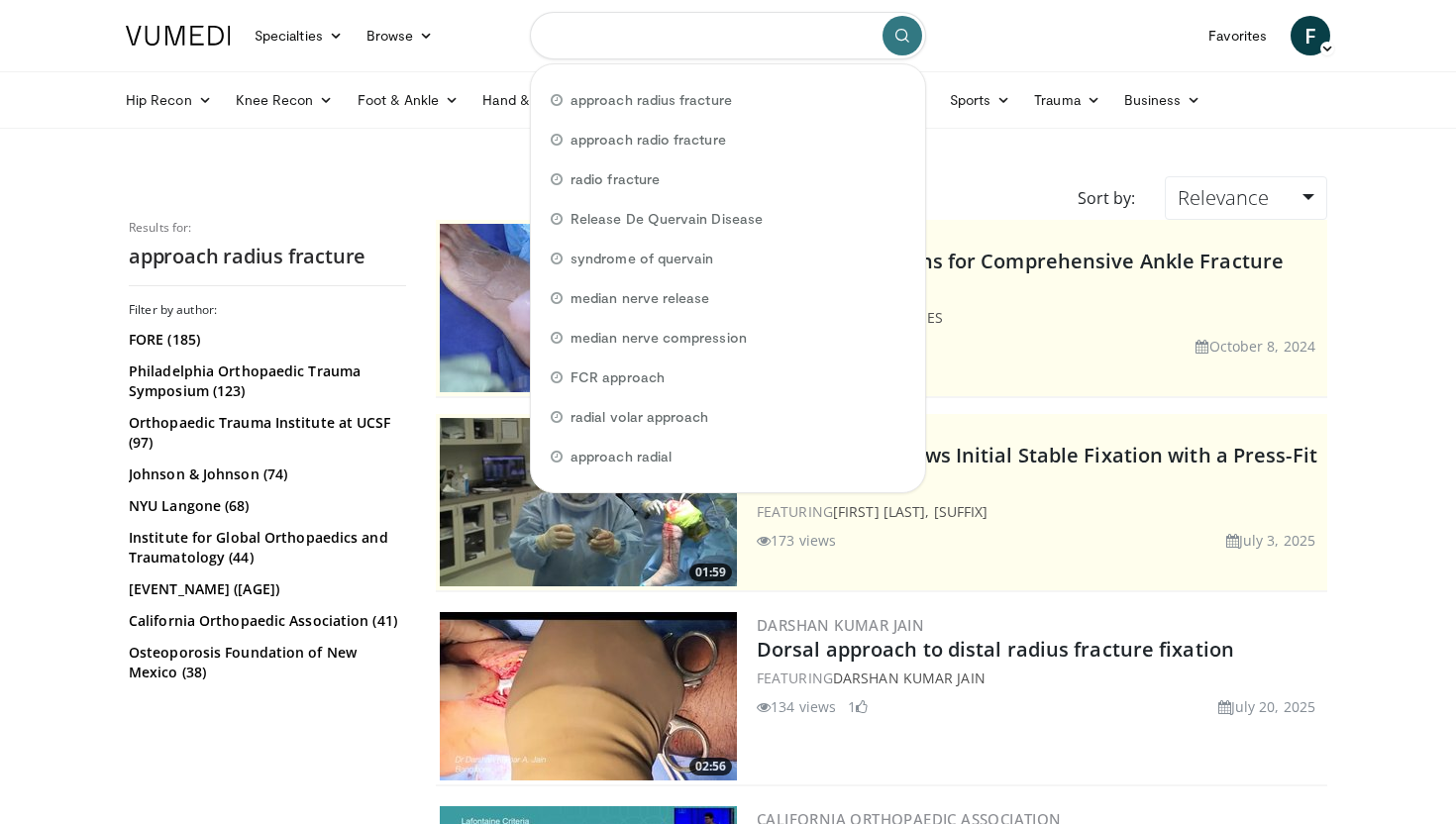 click at bounding box center [728, 36] 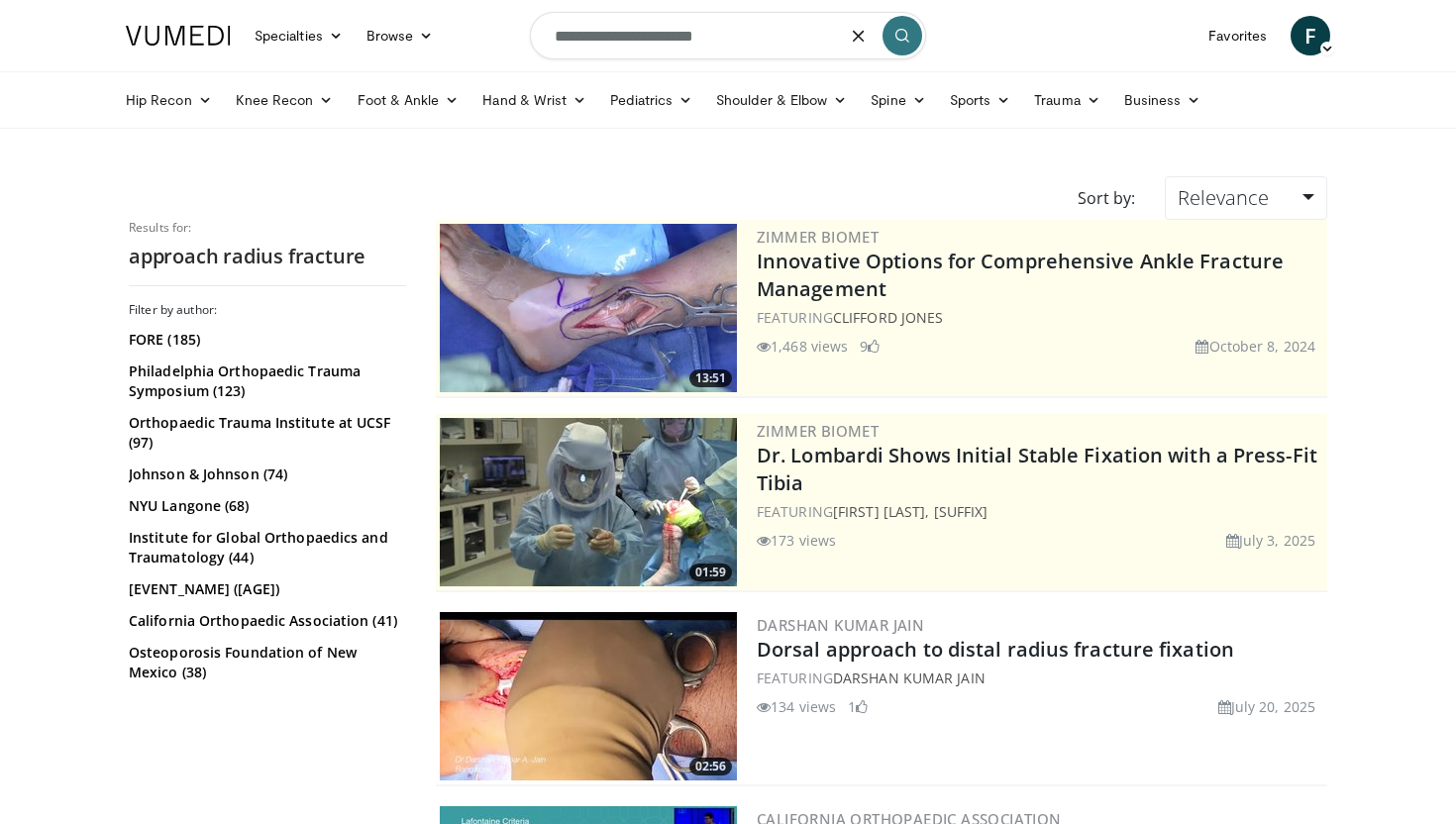 drag, startPoint x: 668, startPoint y: 41, endPoint x: 556, endPoint y: 43, distance: 112.0179 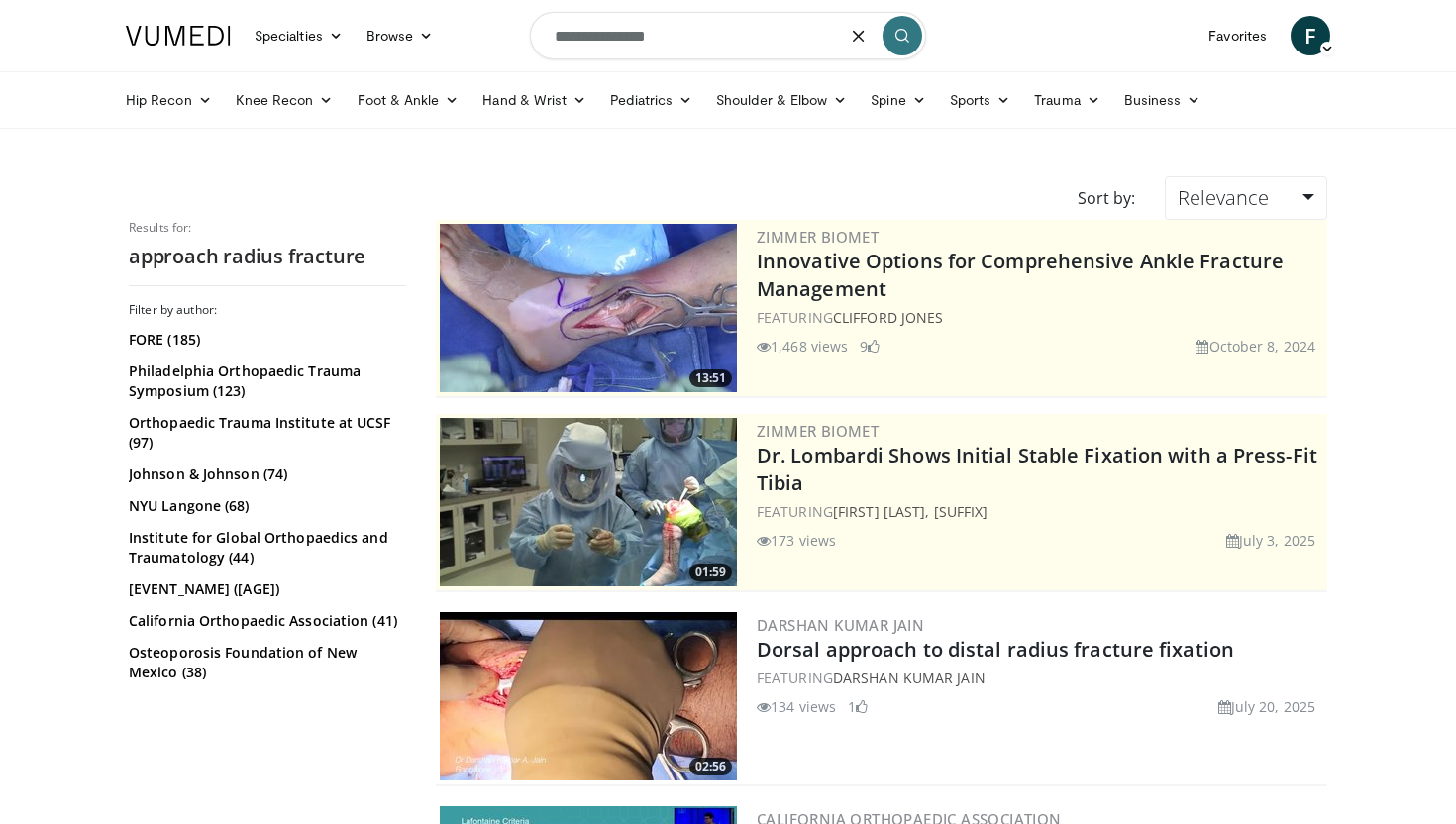 type on "**********" 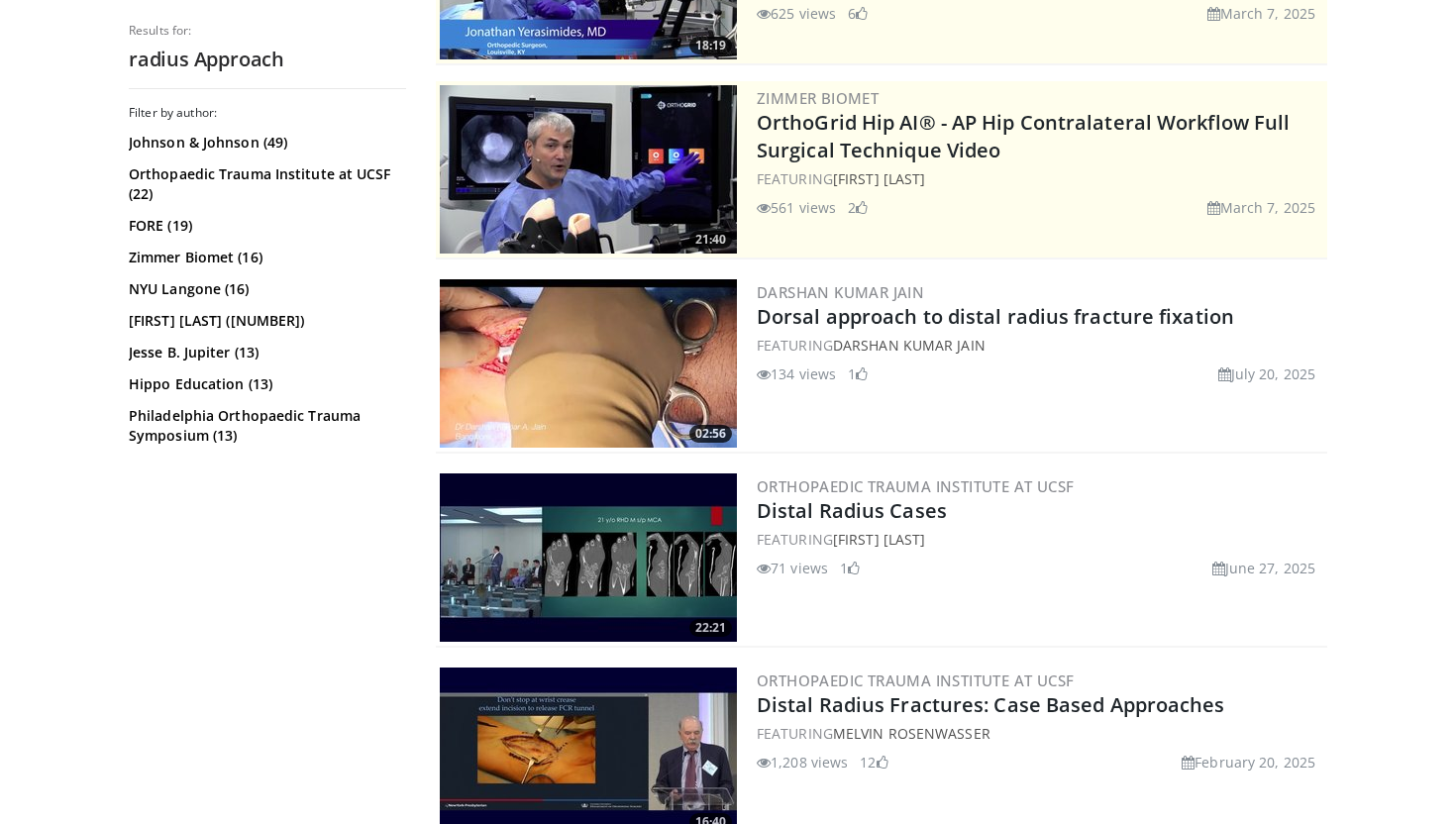 scroll, scrollTop: 0, scrollLeft: 0, axis: both 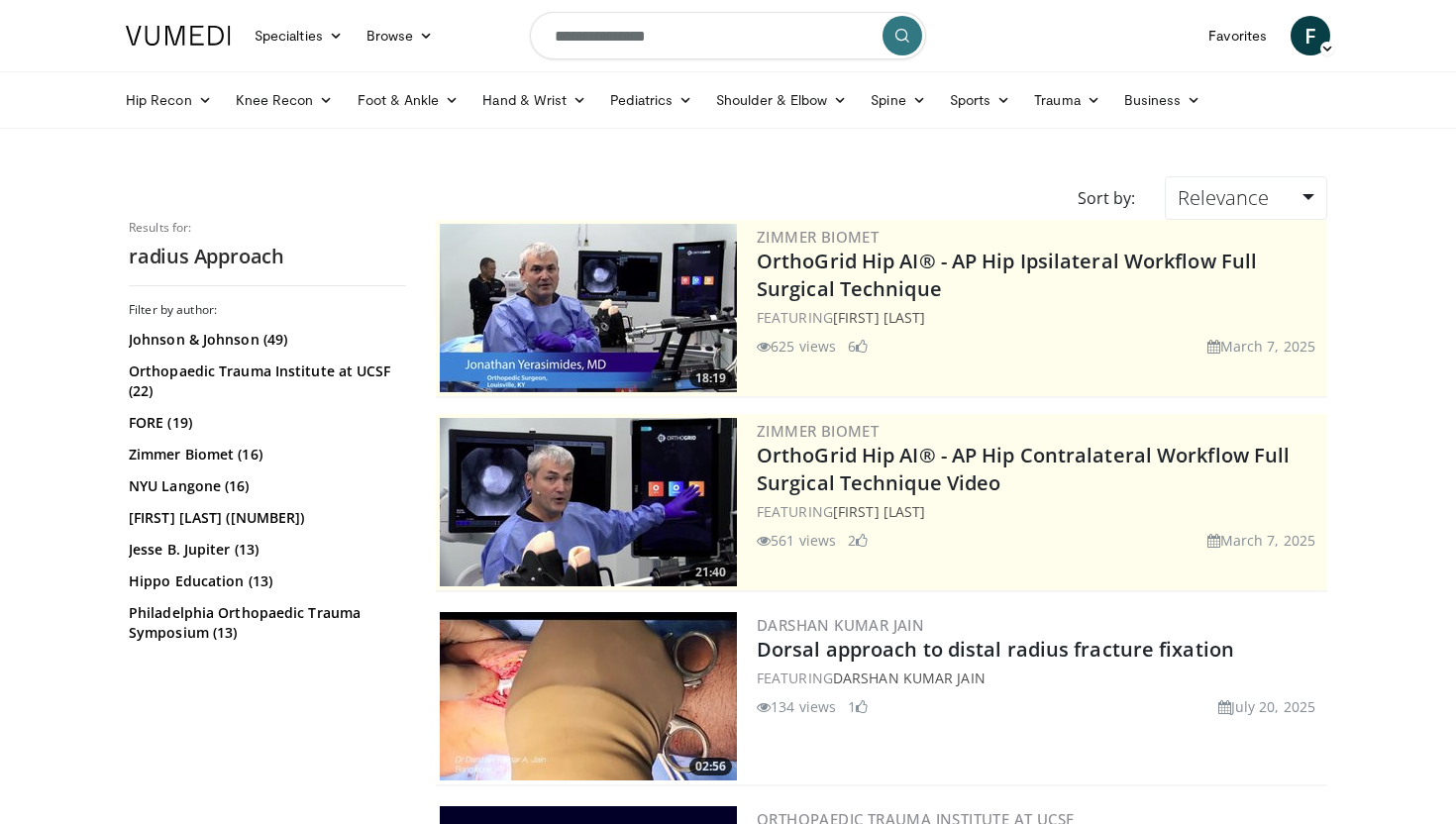 click on "**********" at bounding box center [728, 36] 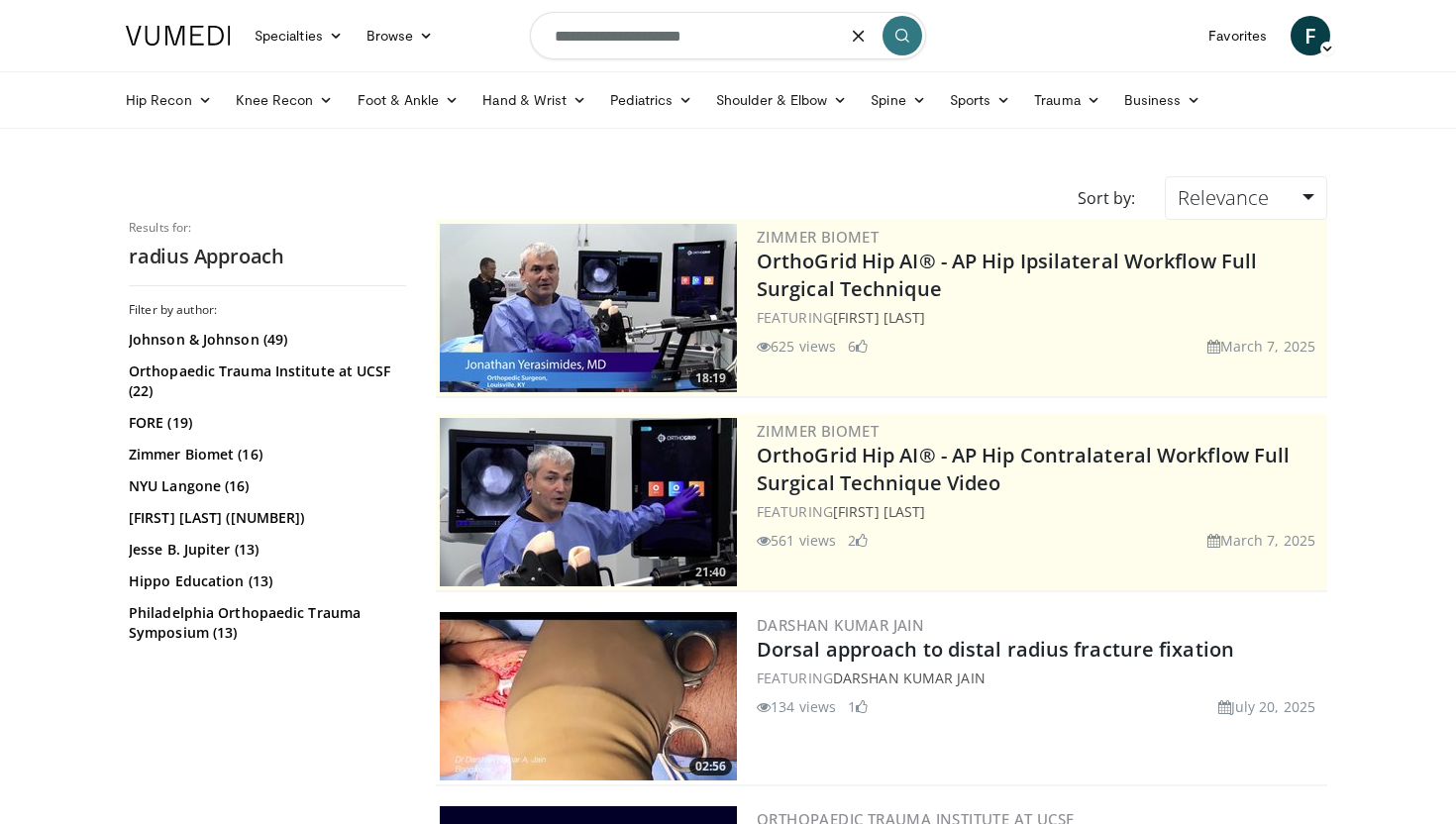 type on "**********" 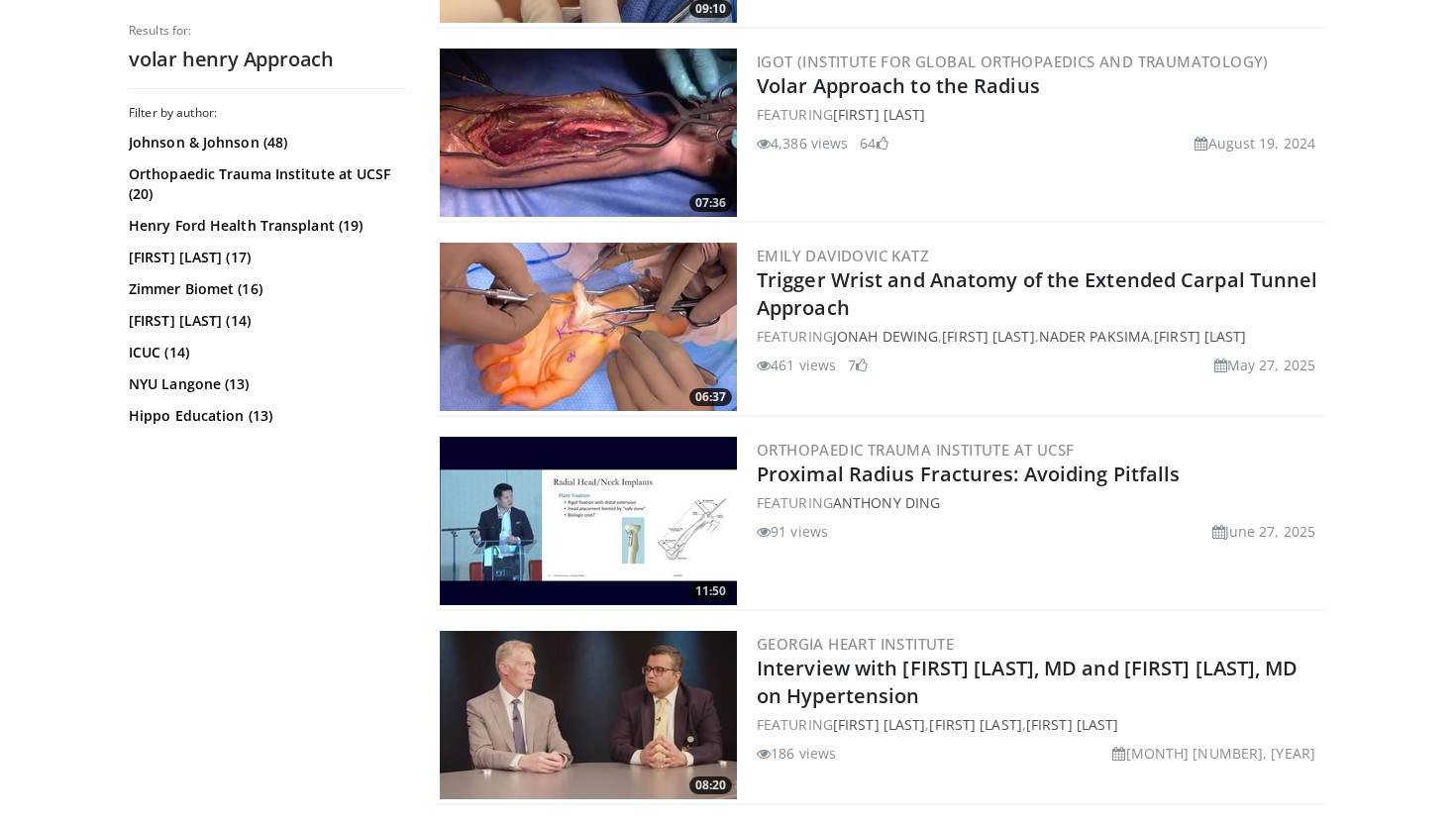 scroll, scrollTop: 1937, scrollLeft: 0, axis: vertical 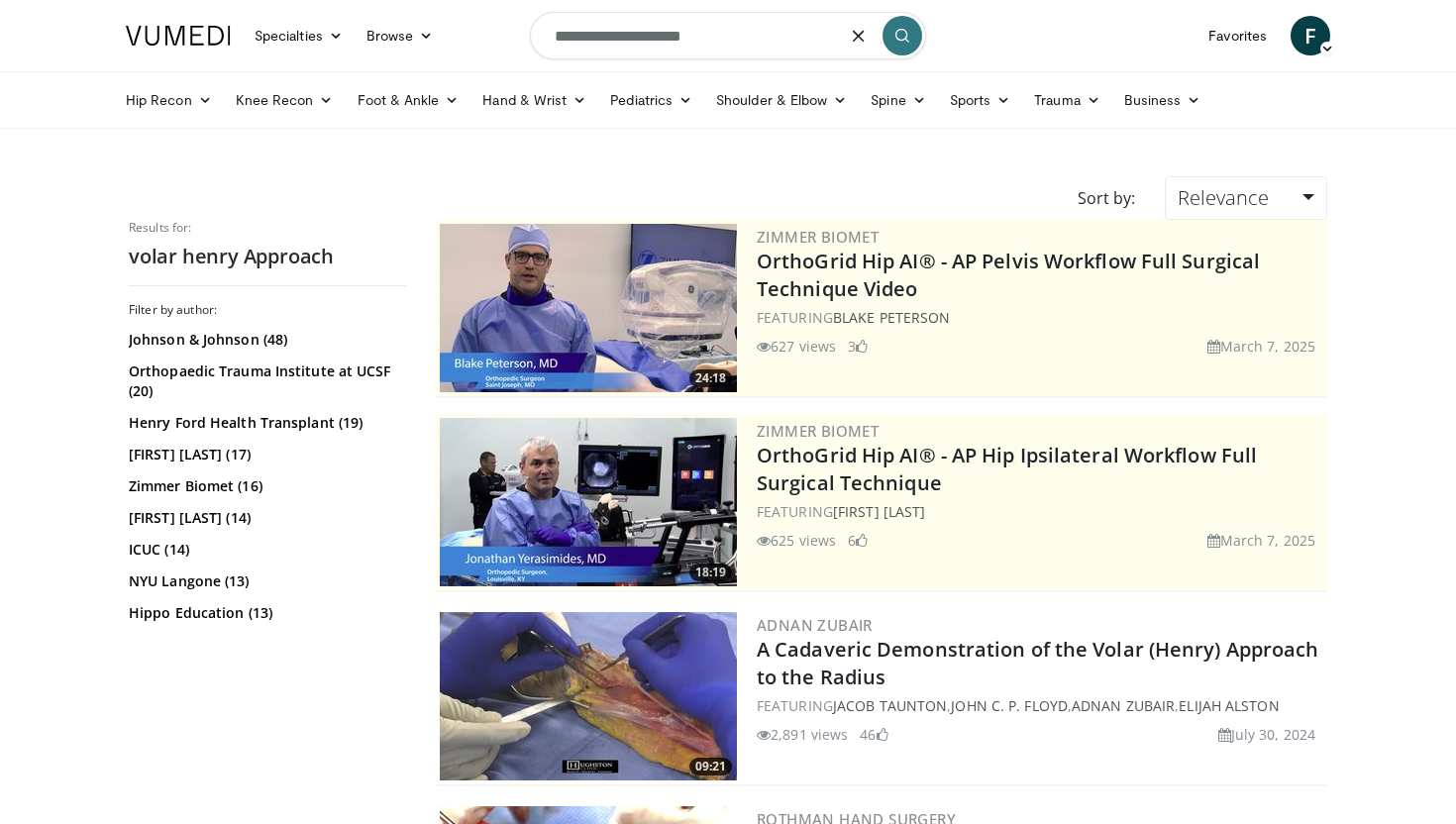 click on "**********" at bounding box center (728, 36) 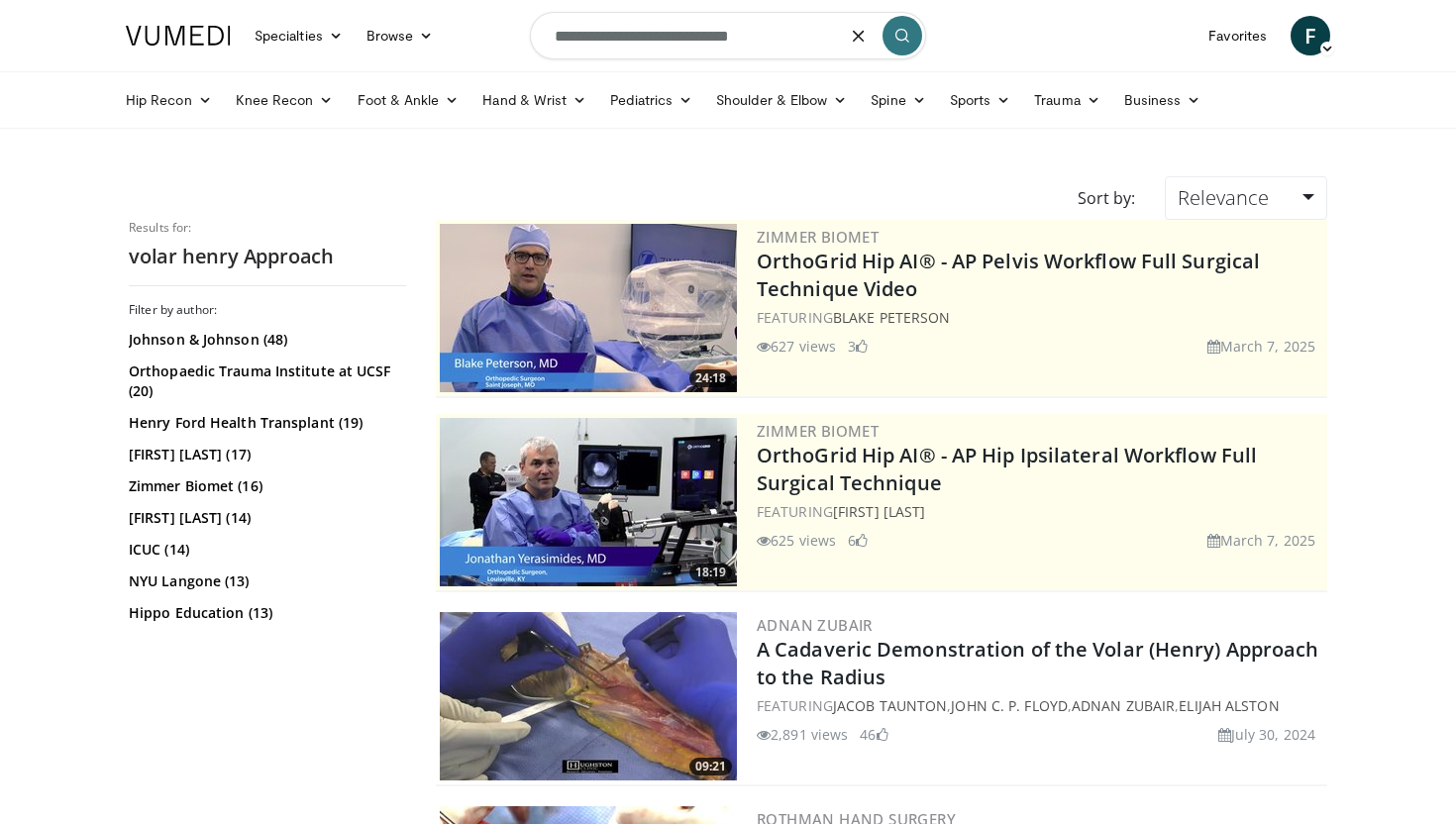 type on "**********" 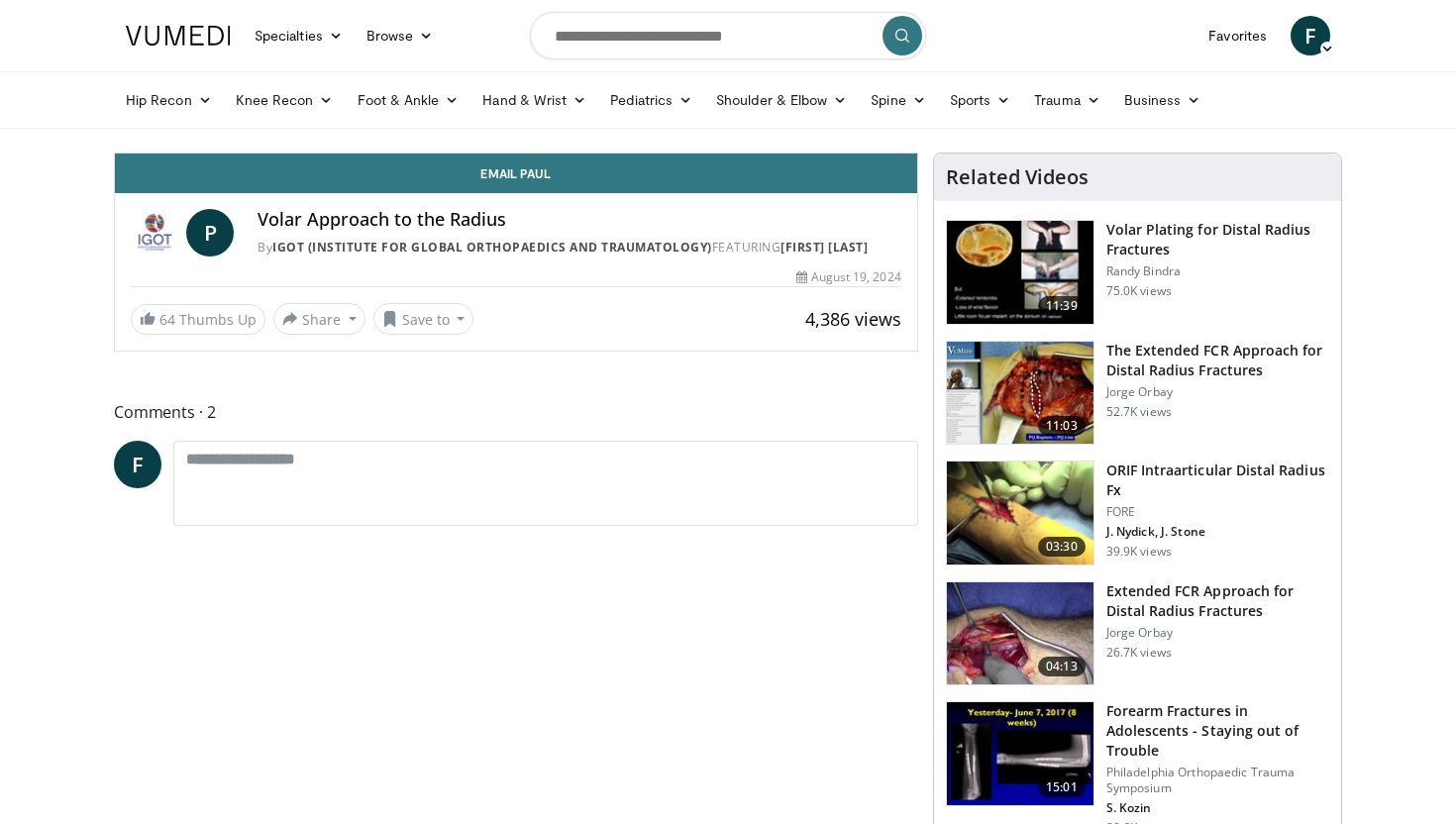 scroll, scrollTop: 0, scrollLeft: 0, axis: both 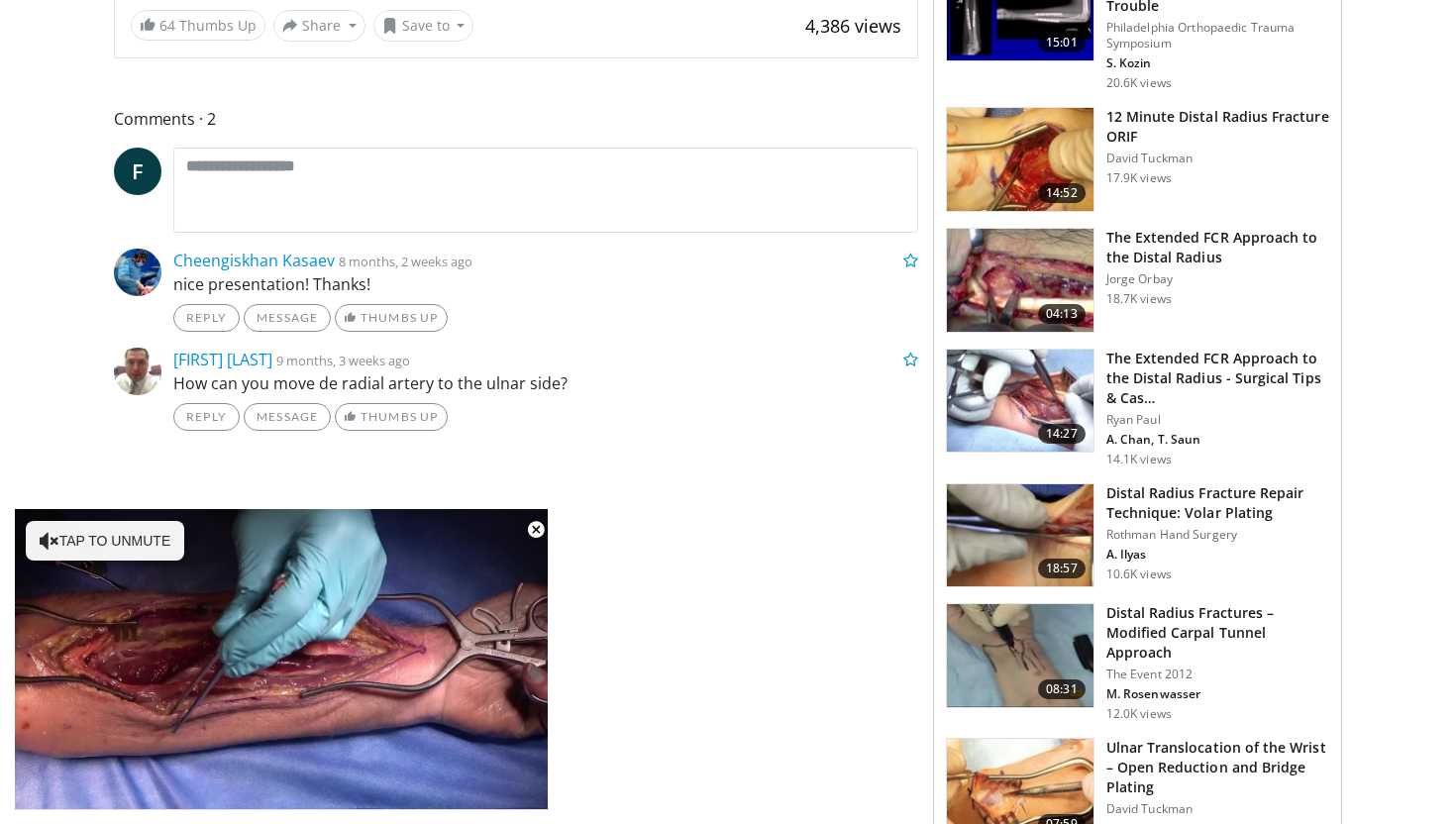 click at bounding box center [1020, 280] 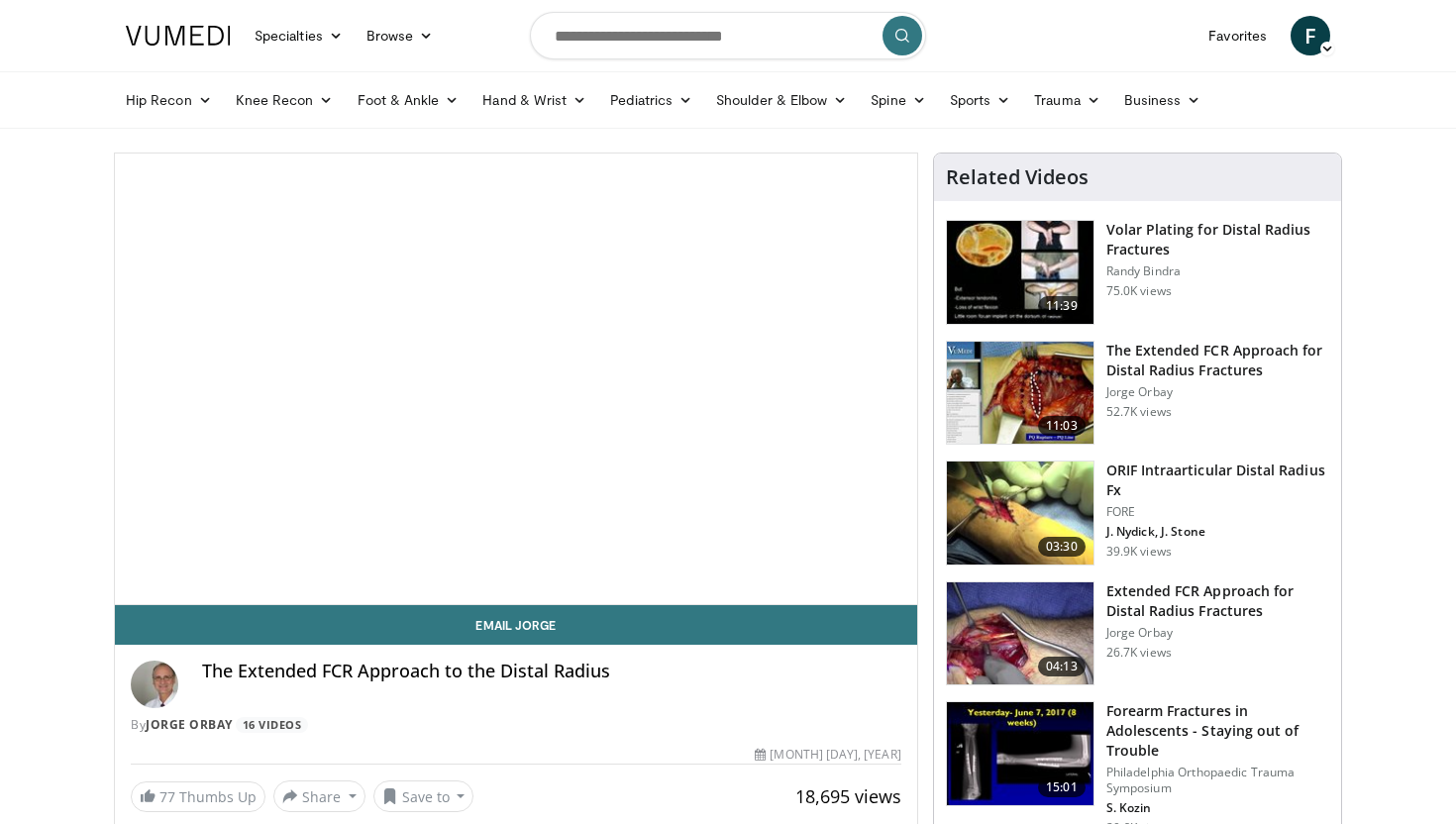 scroll, scrollTop: 0, scrollLeft: 0, axis: both 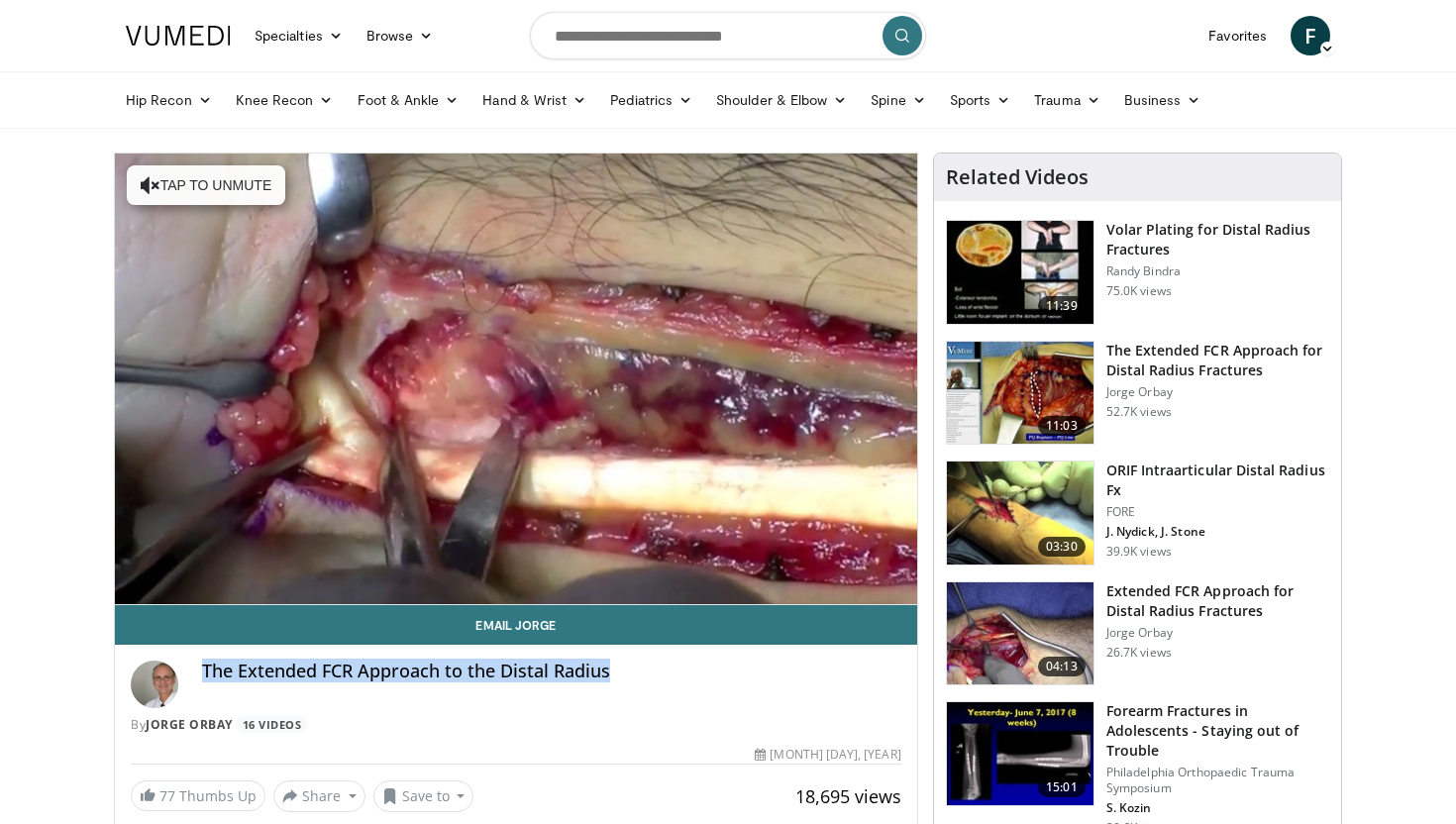 drag, startPoint x: 612, startPoint y: 678, endPoint x: 204, endPoint y: 671, distance: 408.06004 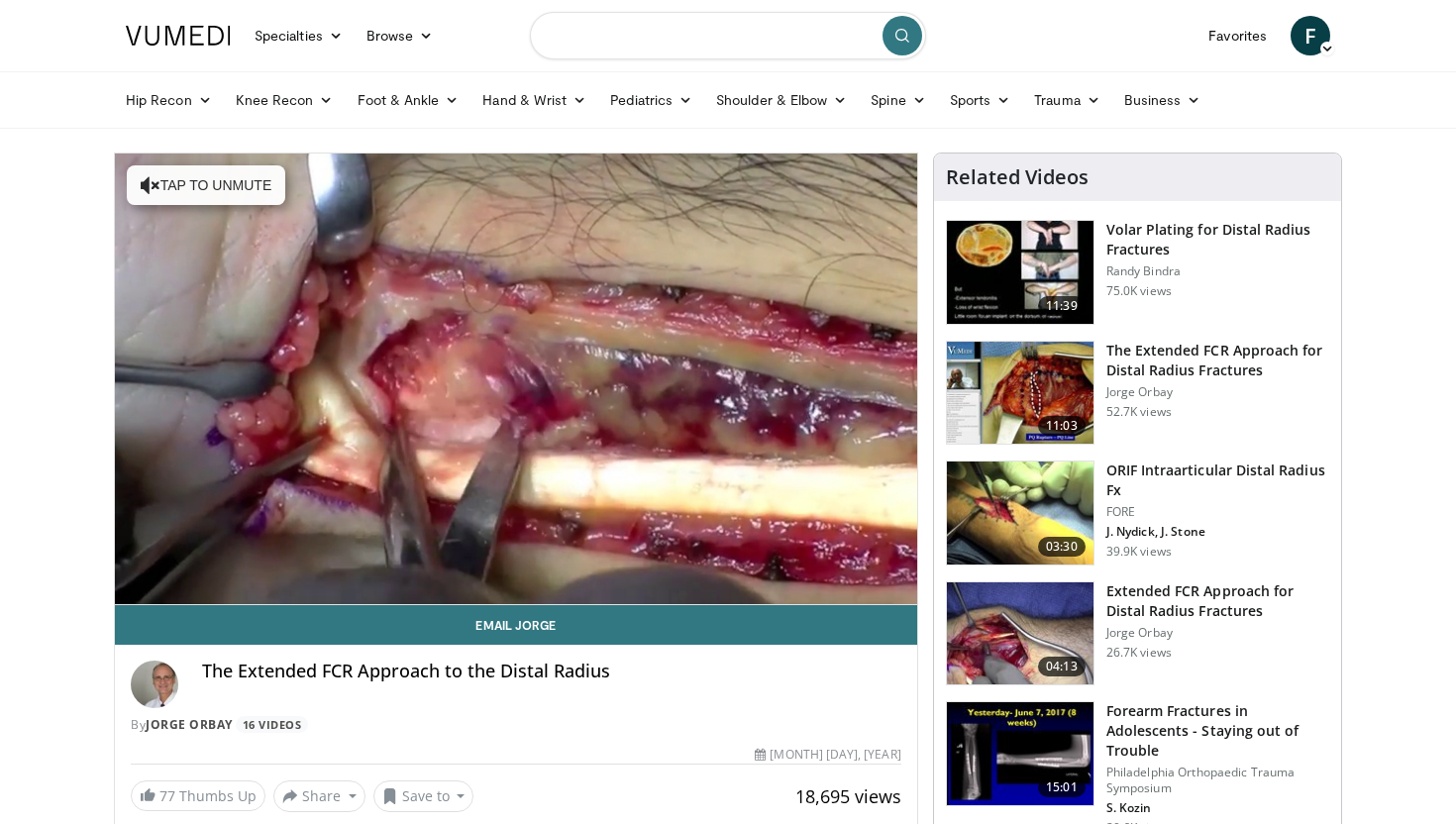 click at bounding box center (728, 36) 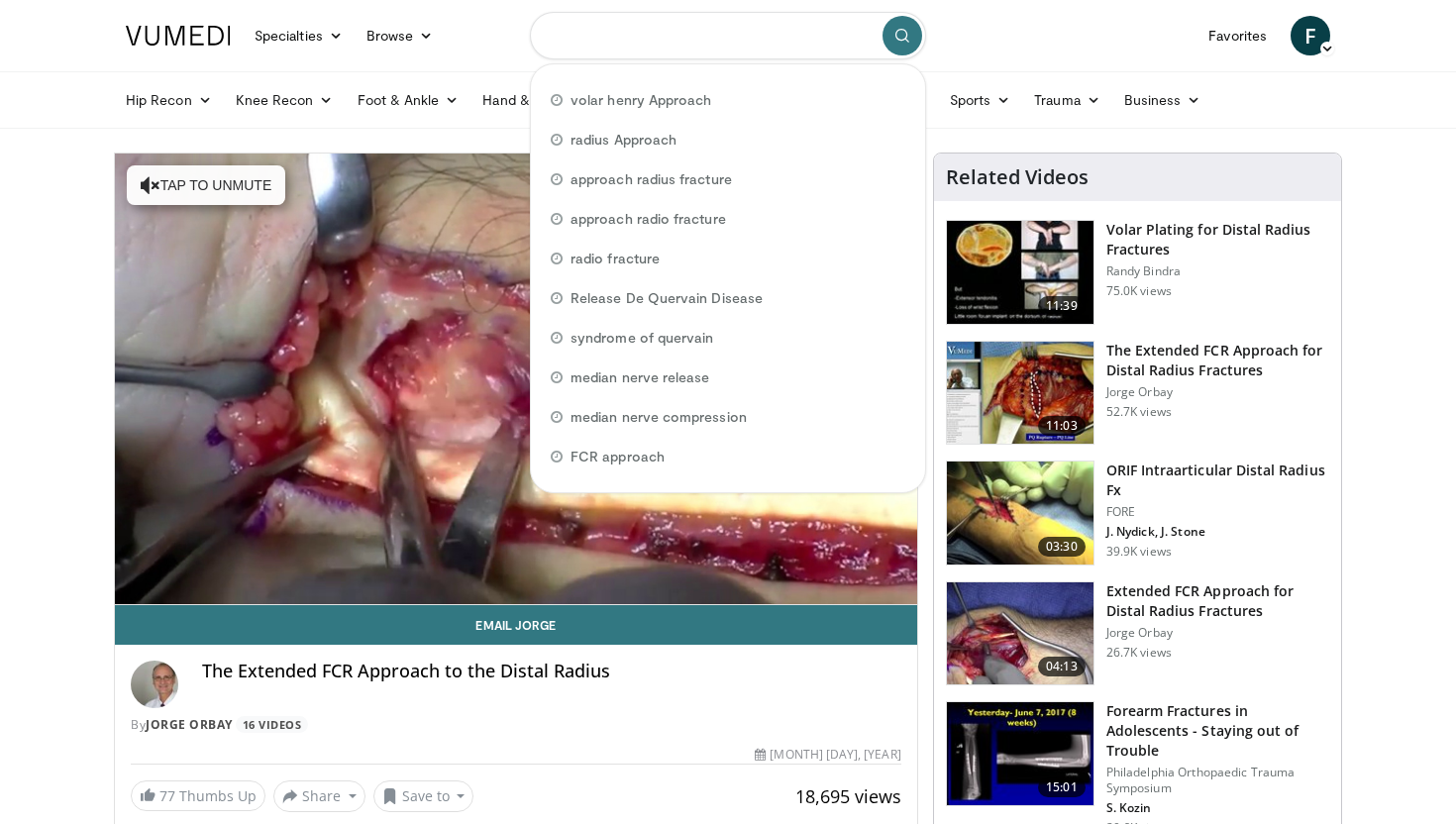 paste on "**********" 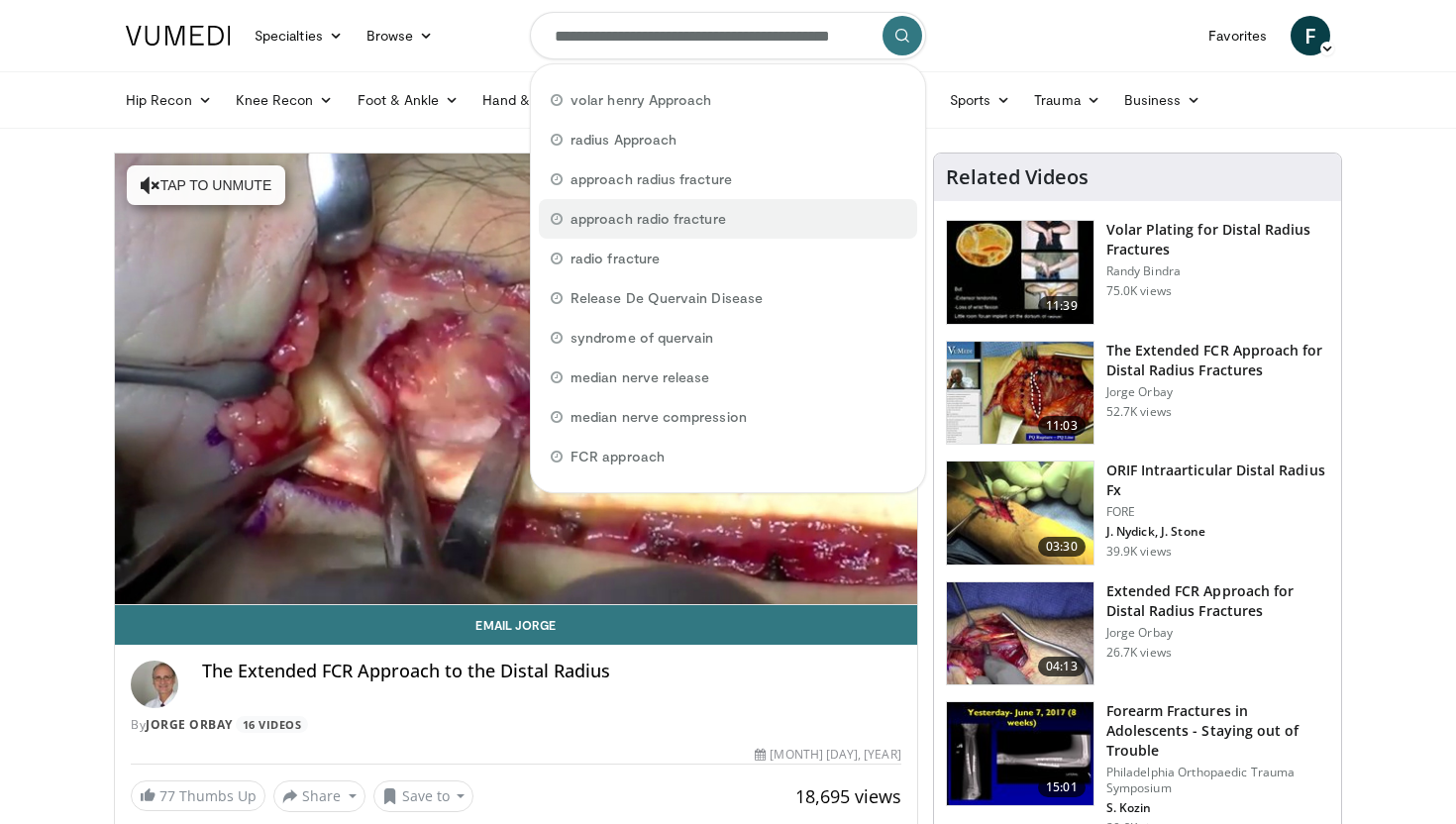 scroll, scrollTop: 0, scrollLeft: 59, axis: horizontal 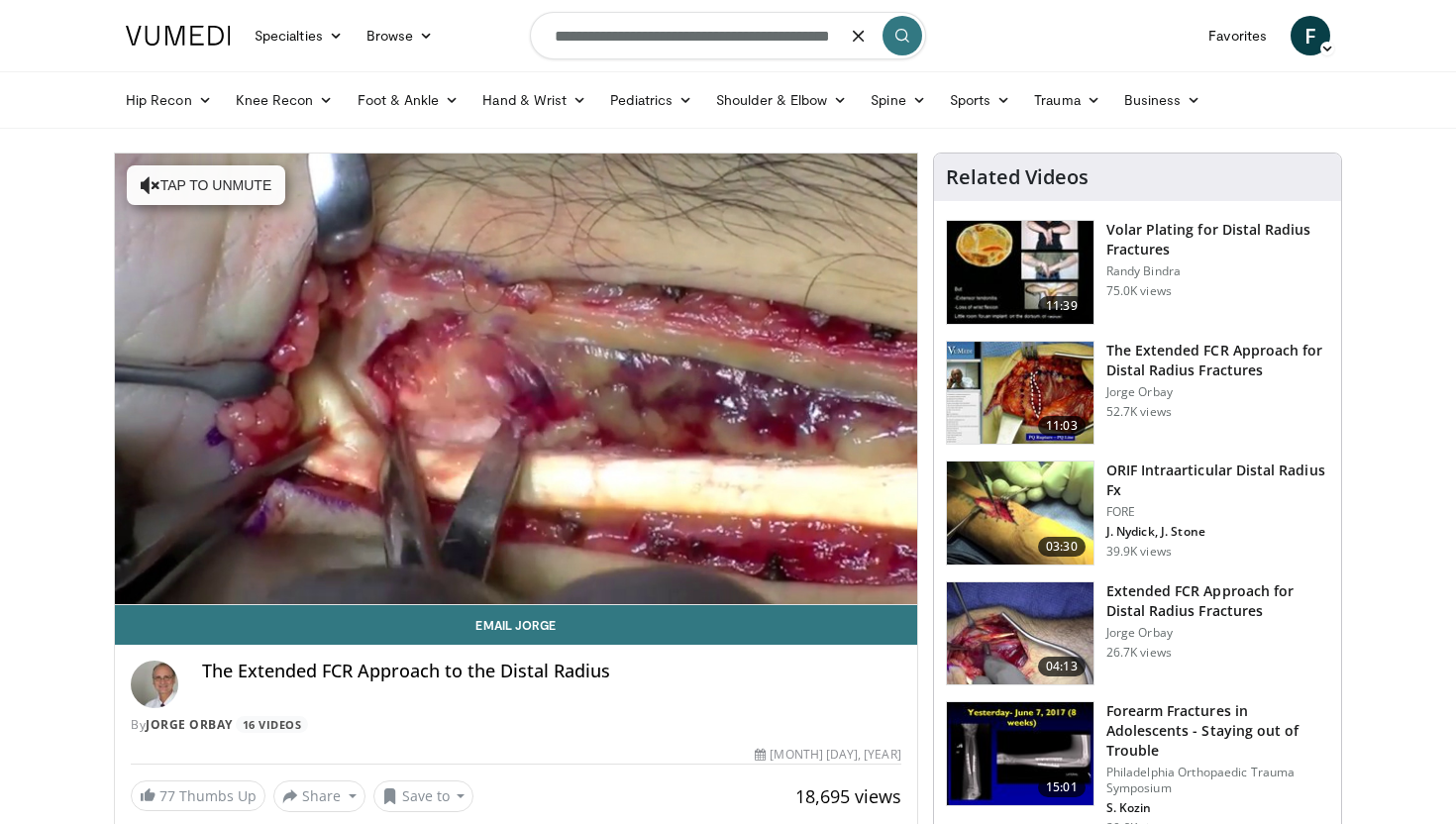 type on "**********" 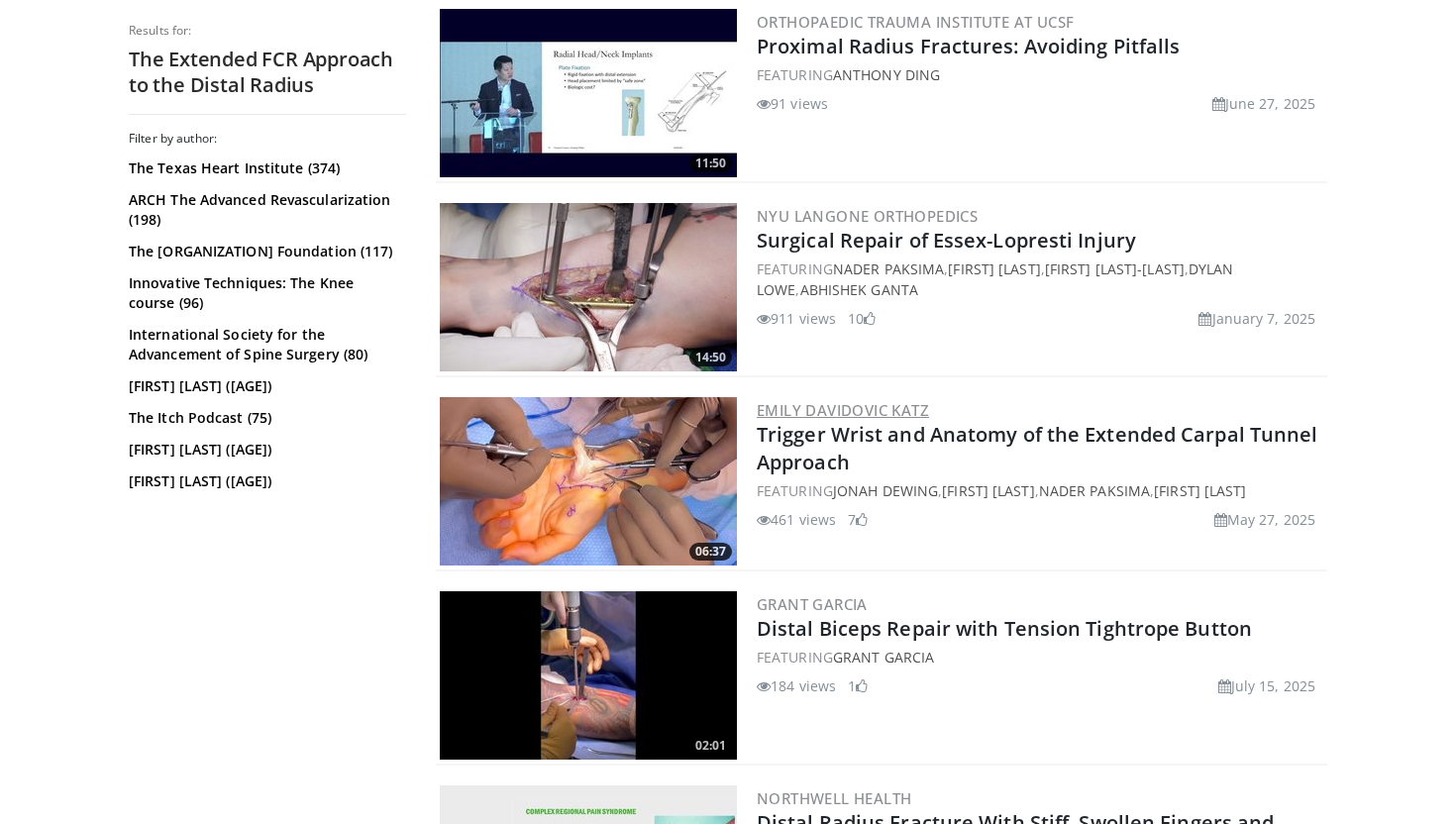 scroll, scrollTop: 4370, scrollLeft: 0, axis: vertical 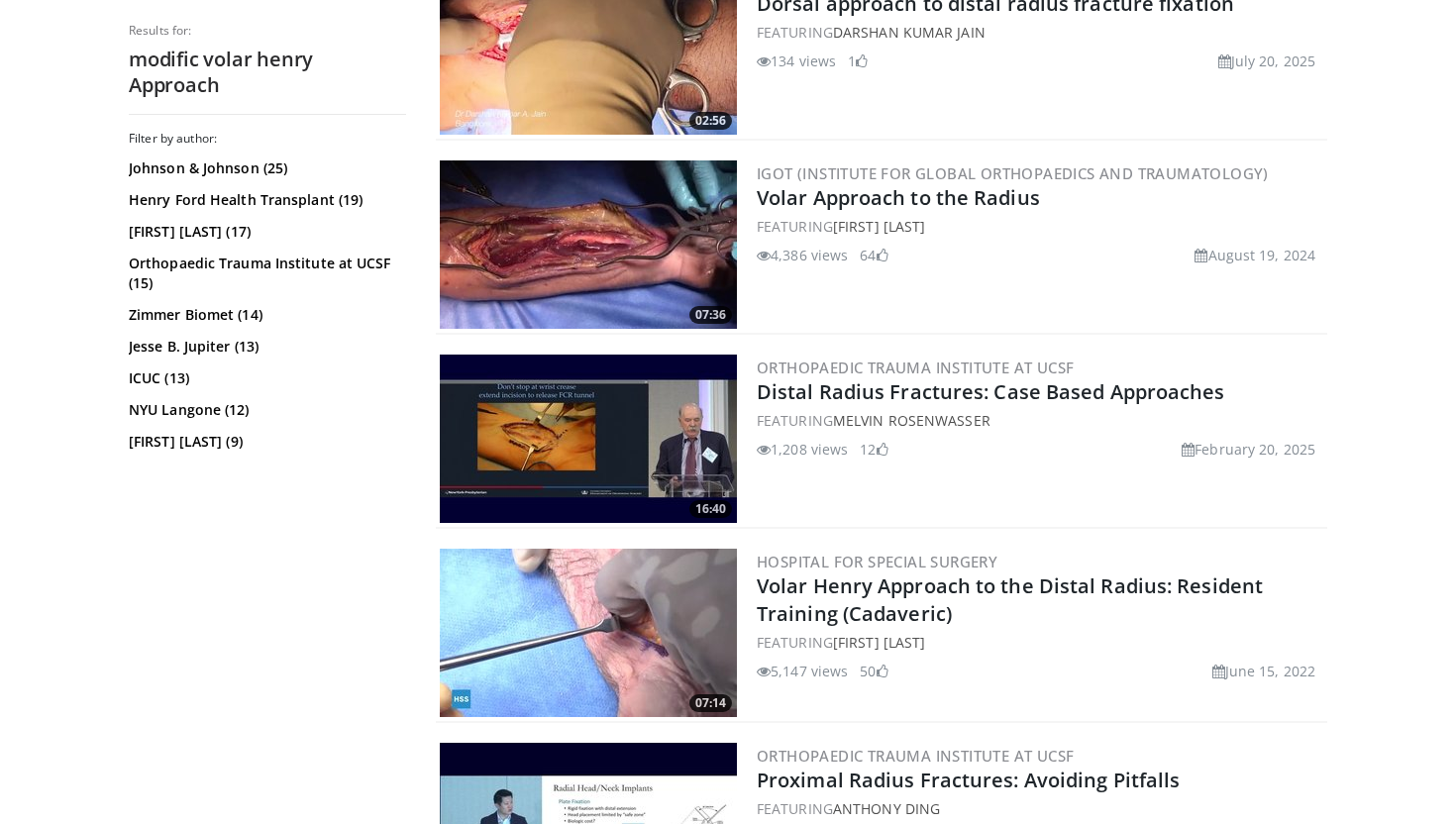 click at bounding box center (588, 245) 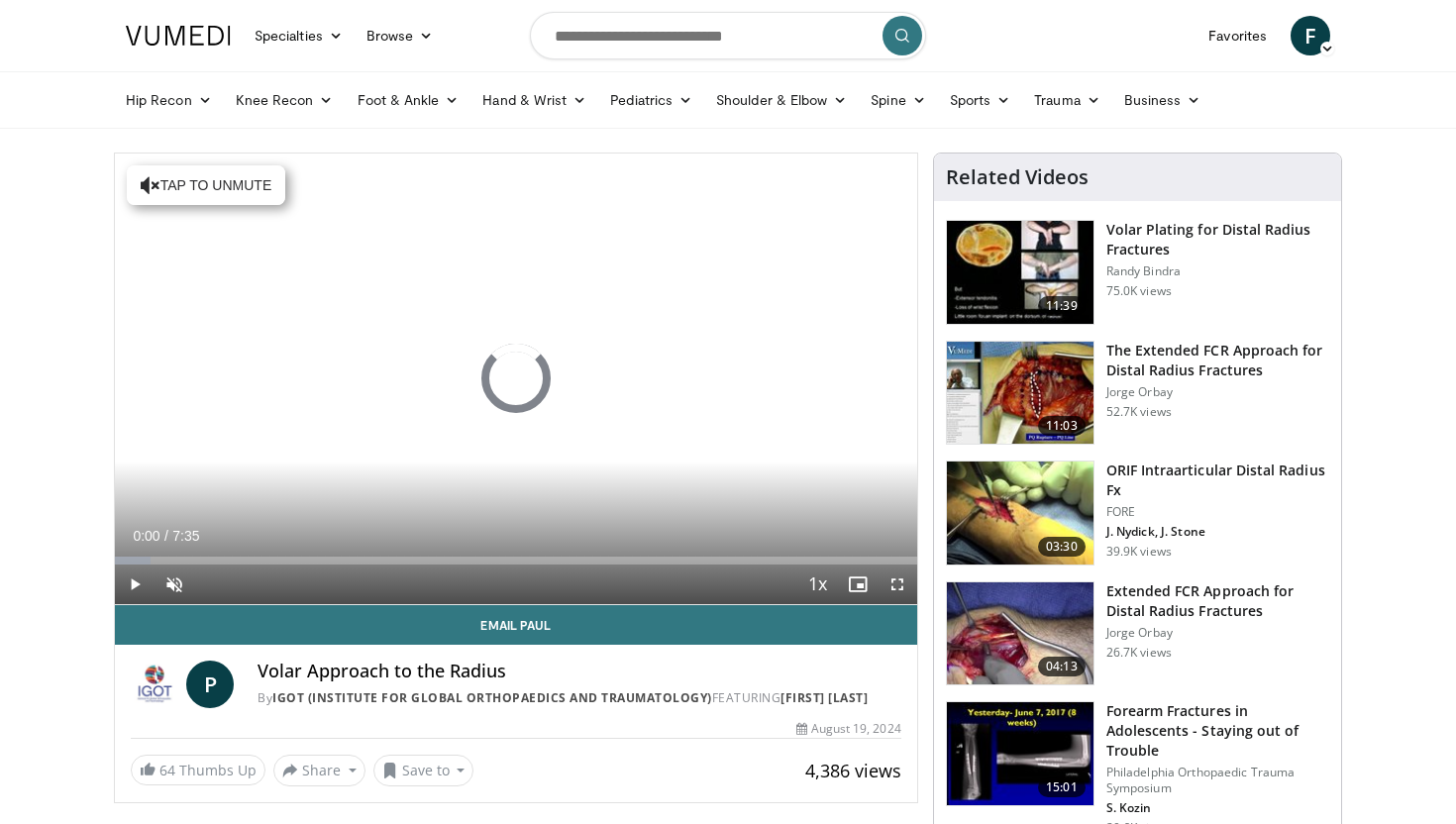 scroll, scrollTop: 0, scrollLeft: 0, axis: both 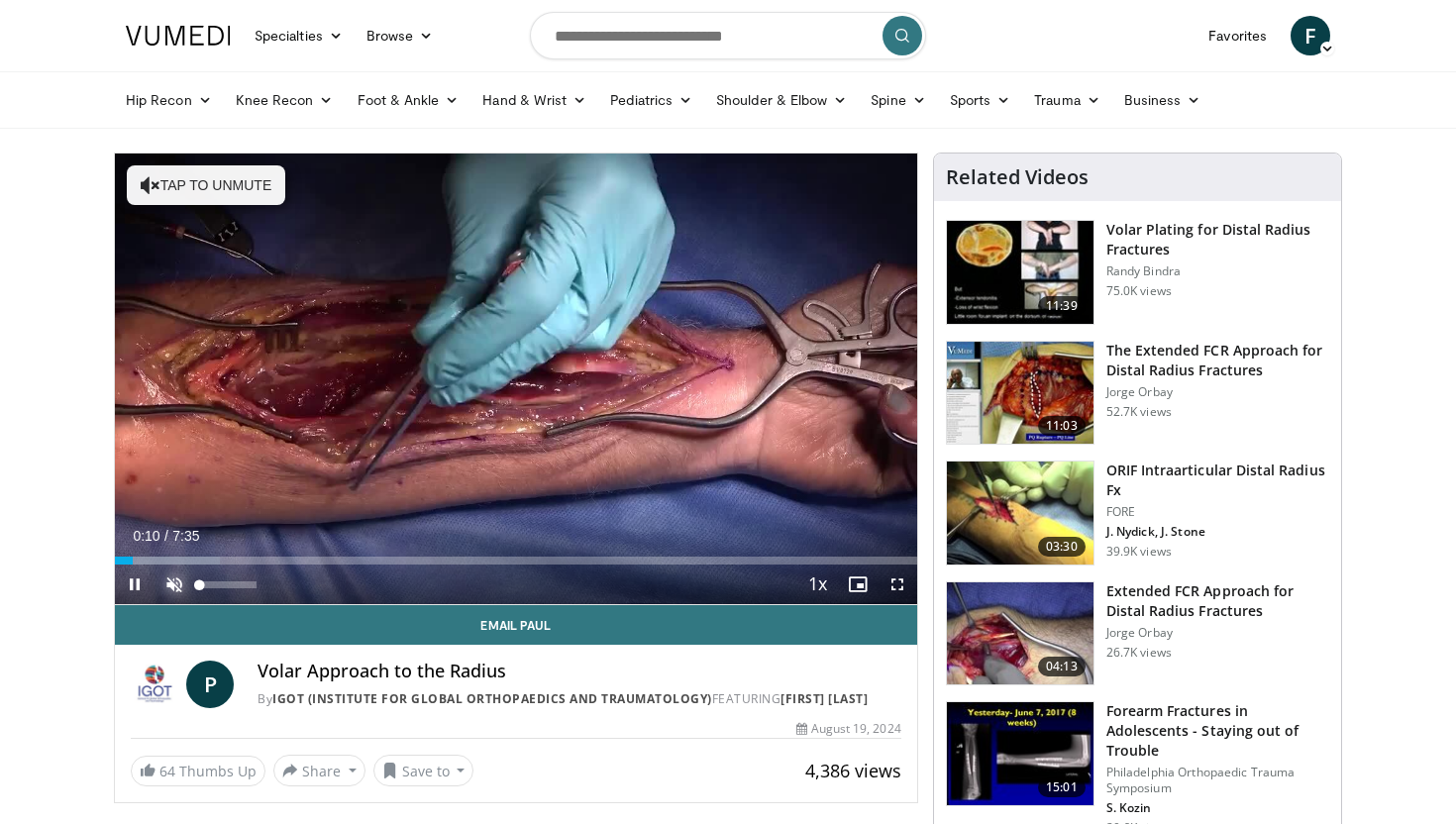 click at bounding box center (174, 584) 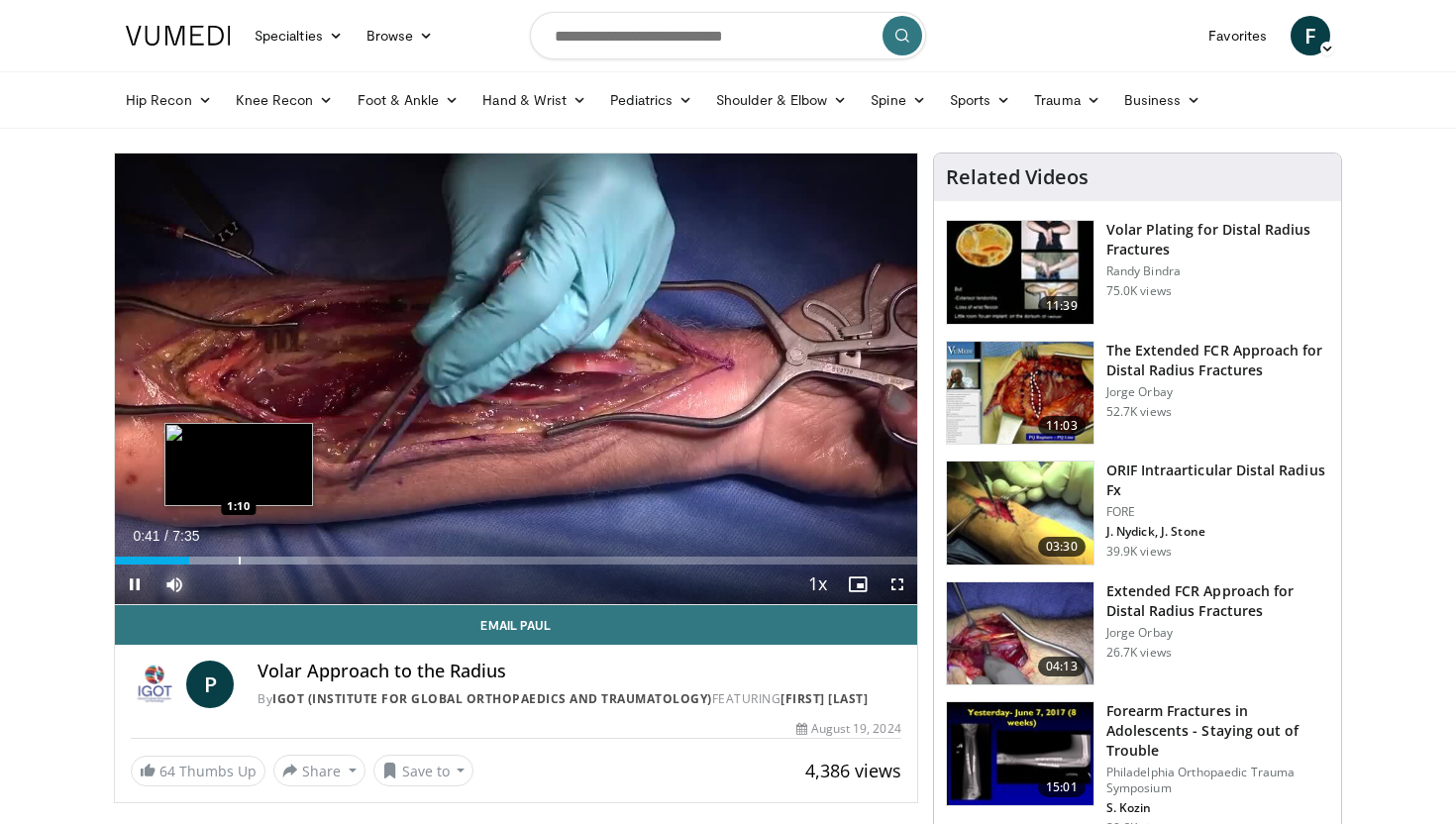 click at bounding box center (240, 561) 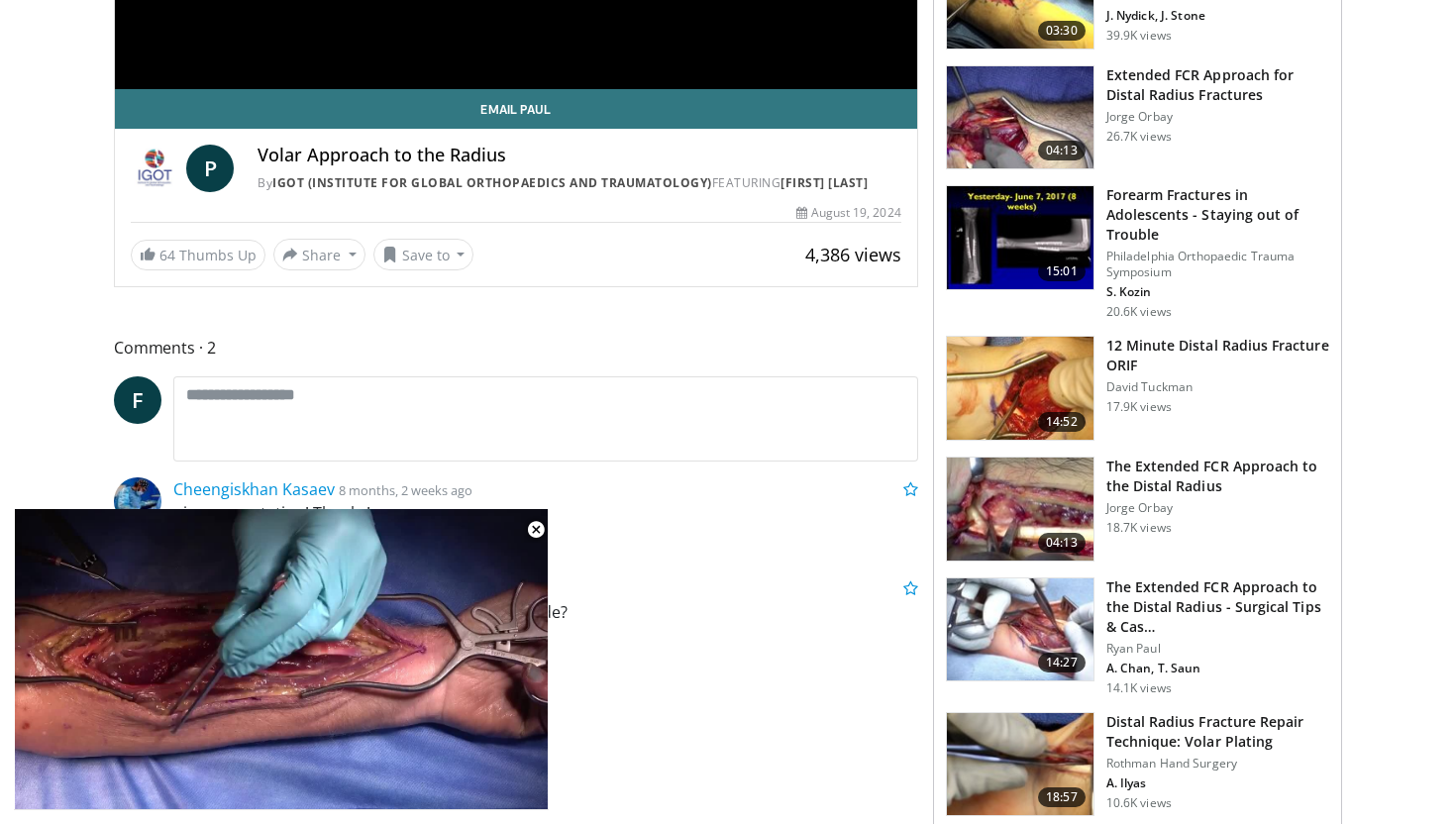 scroll, scrollTop: 0, scrollLeft: 0, axis: both 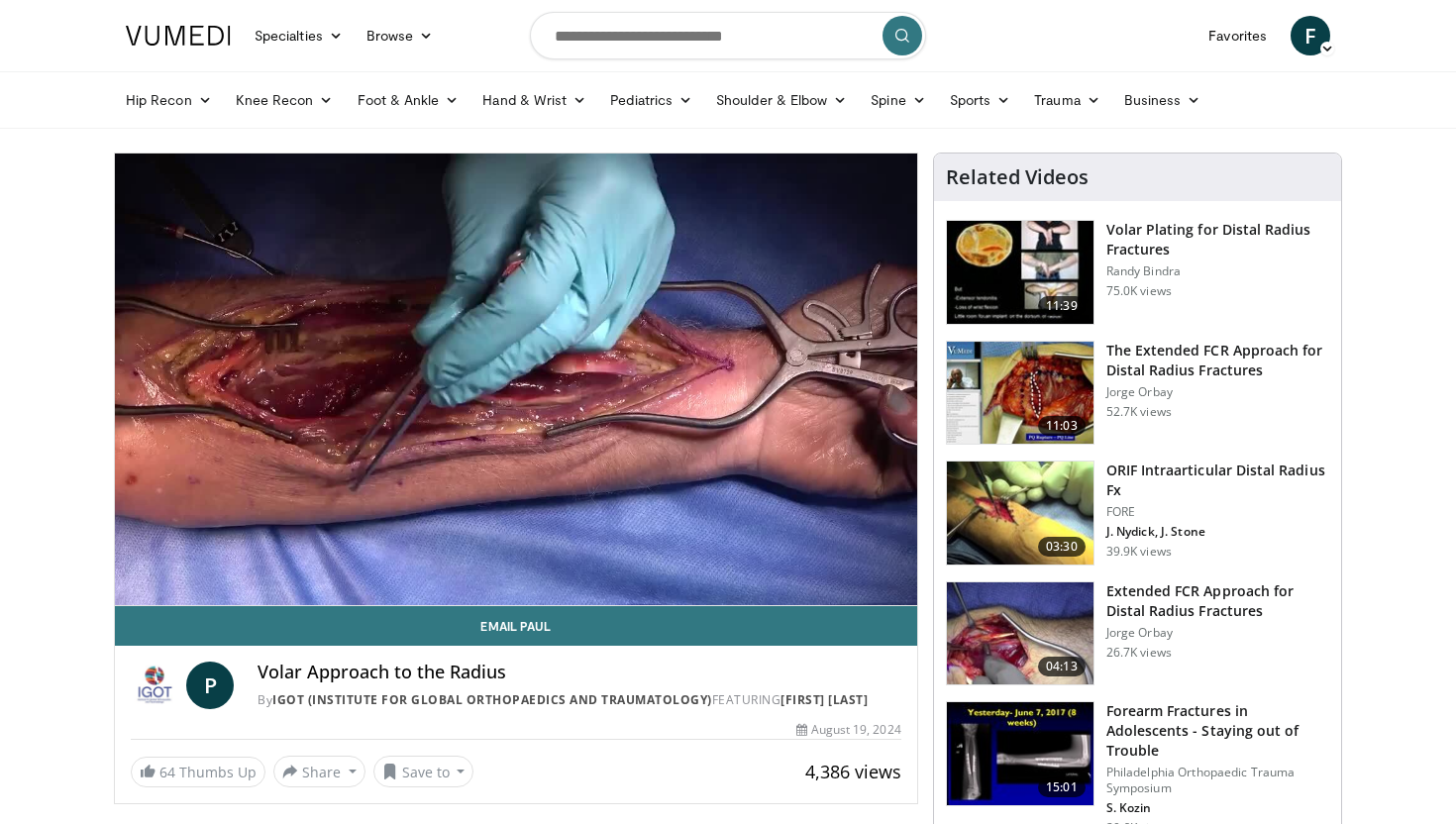 click on "Volar Approach to the Radius" at bounding box center (579, 672) 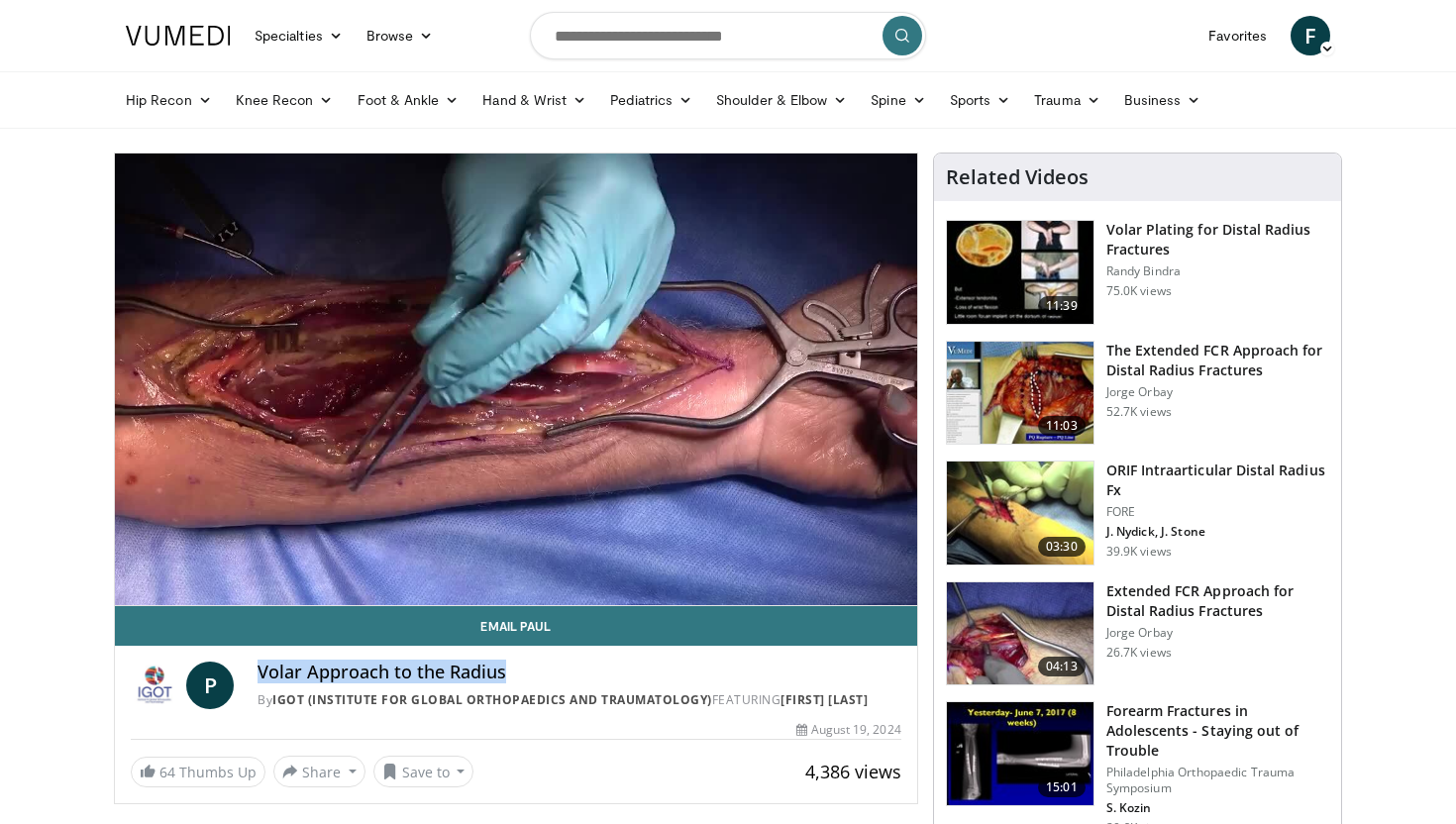 drag, startPoint x: 511, startPoint y: 670, endPoint x: 254, endPoint y: 670, distance: 257 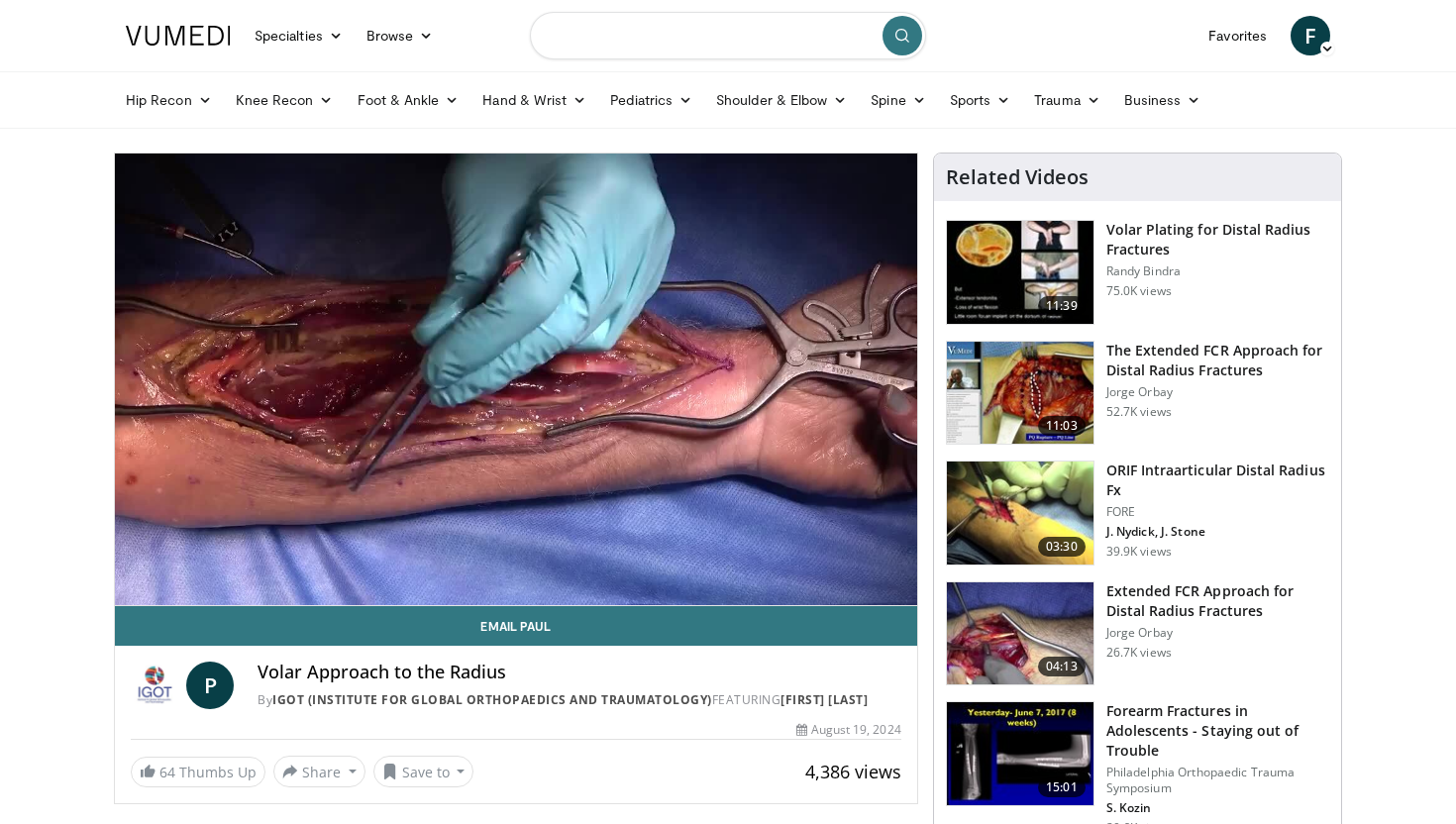 click at bounding box center [728, 36] 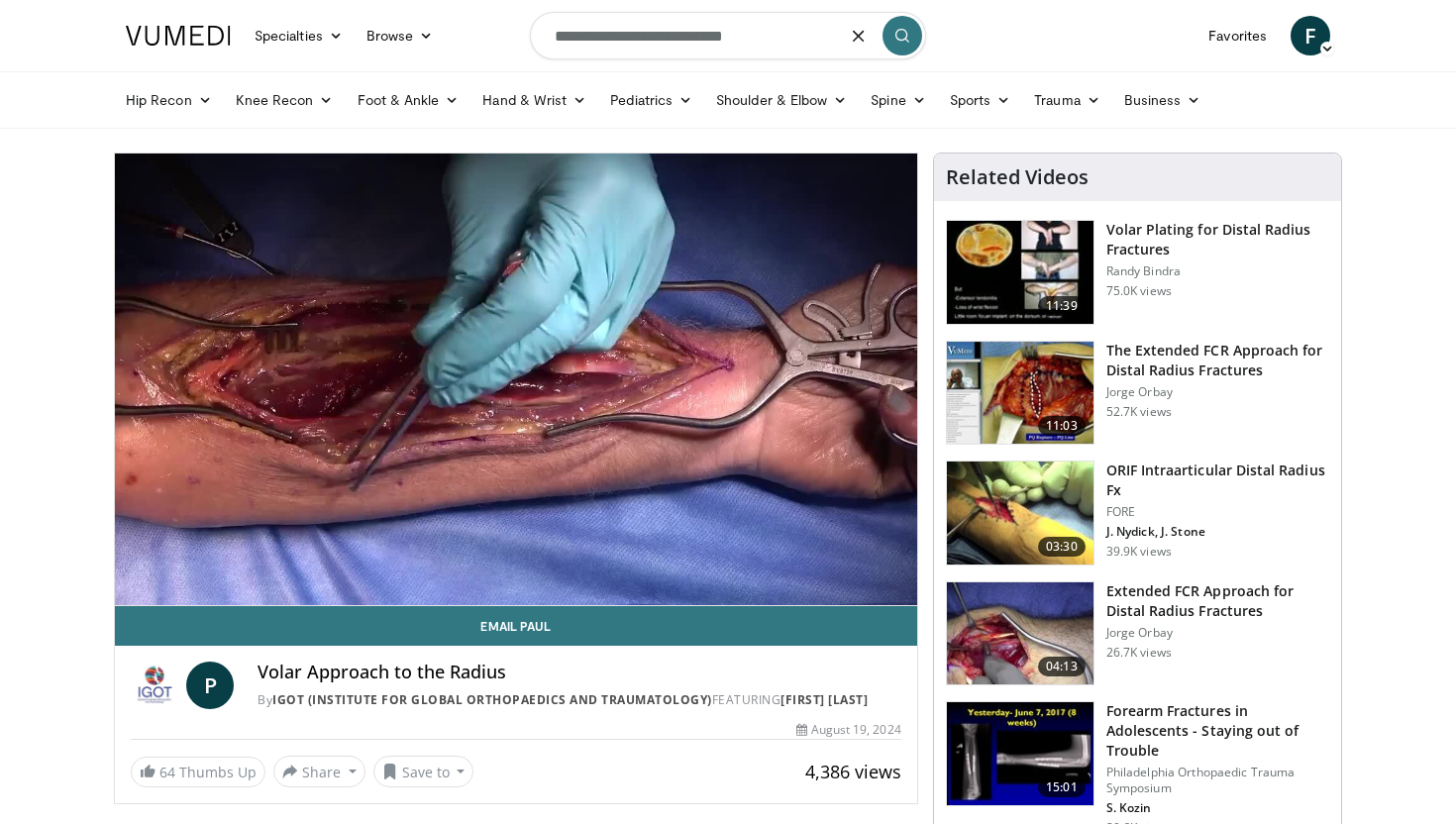 type on "**********" 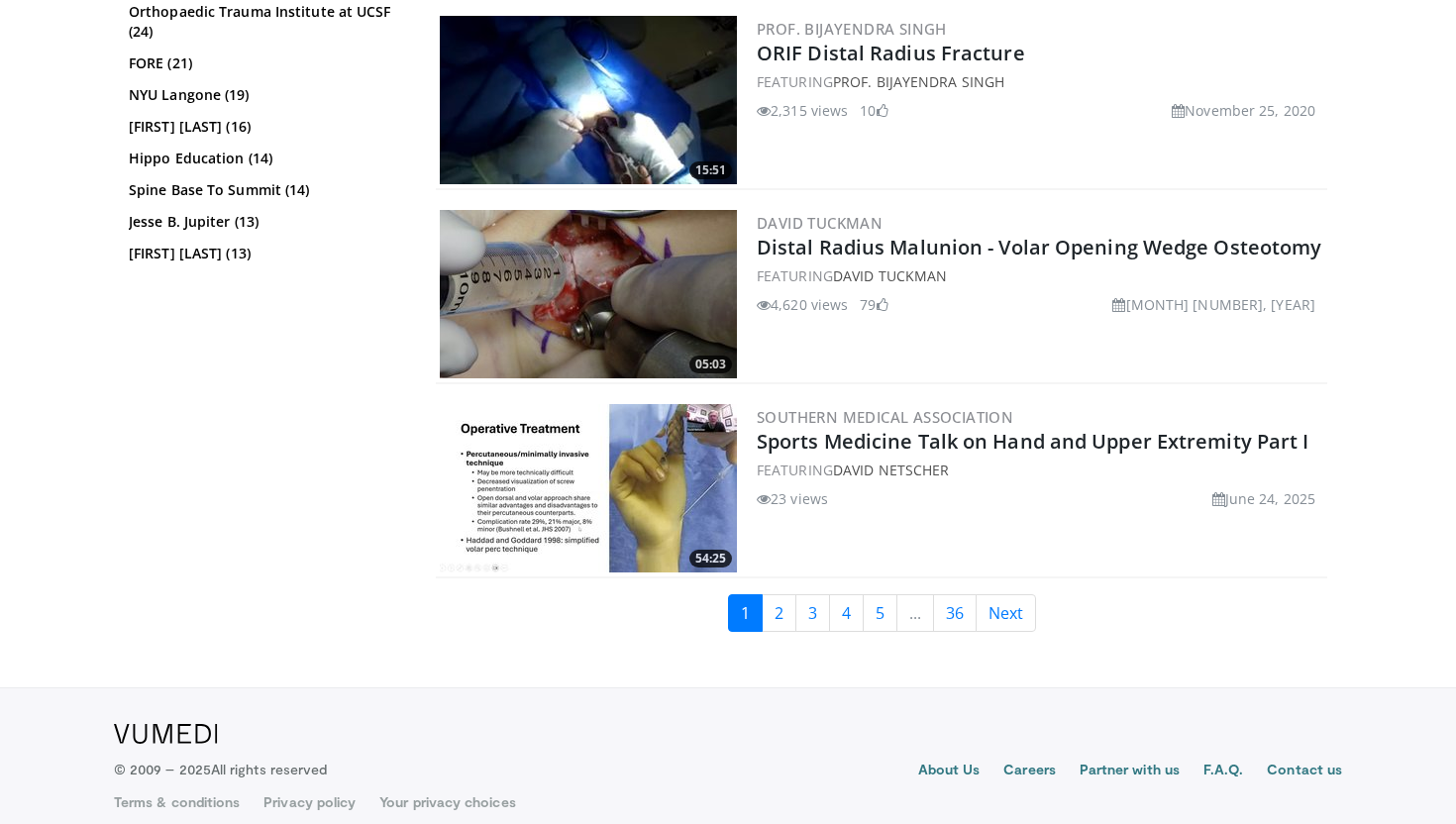 scroll, scrollTop: 4698, scrollLeft: 0, axis: vertical 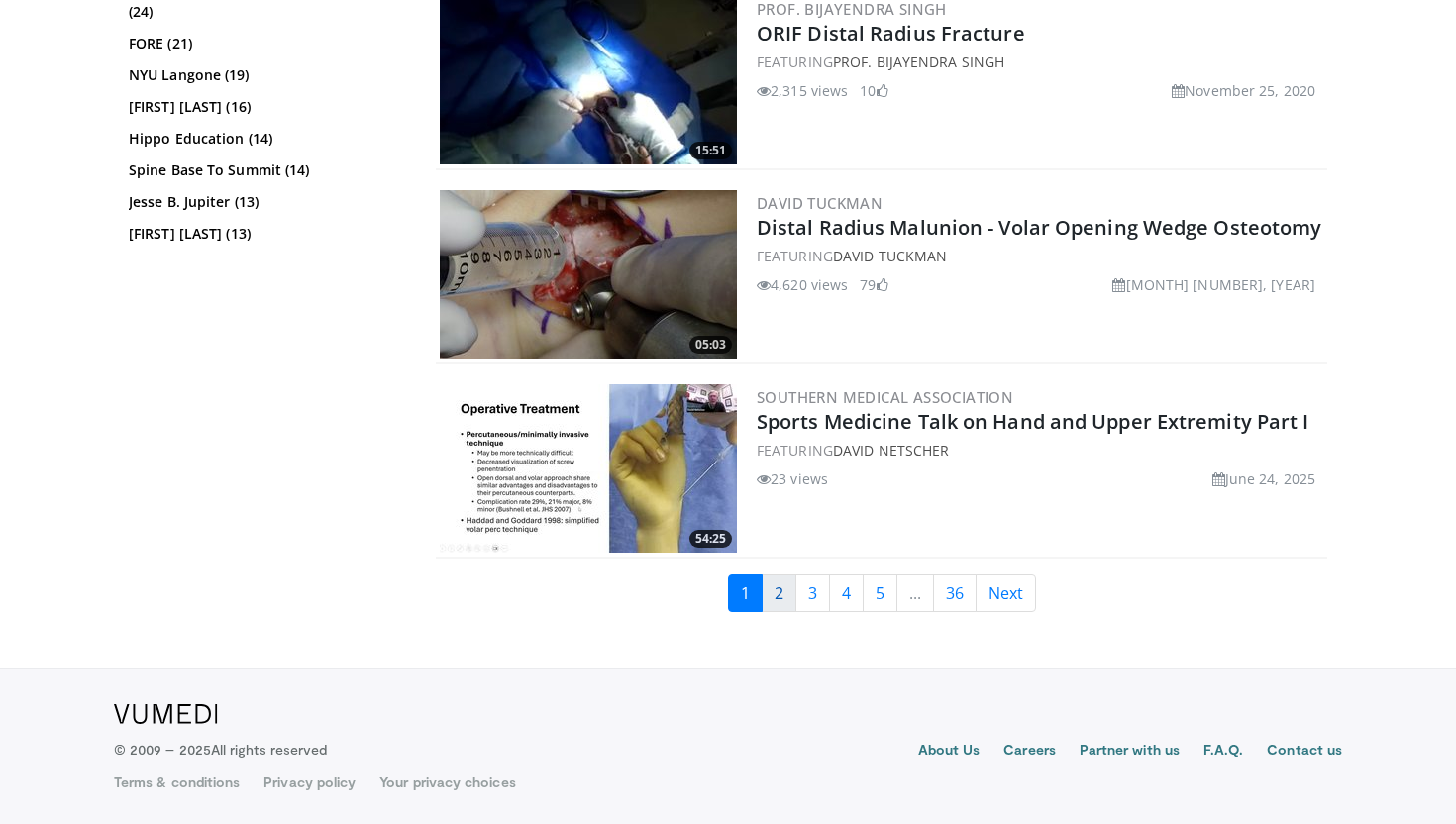 click on "2" at bounding box center [779, 593] 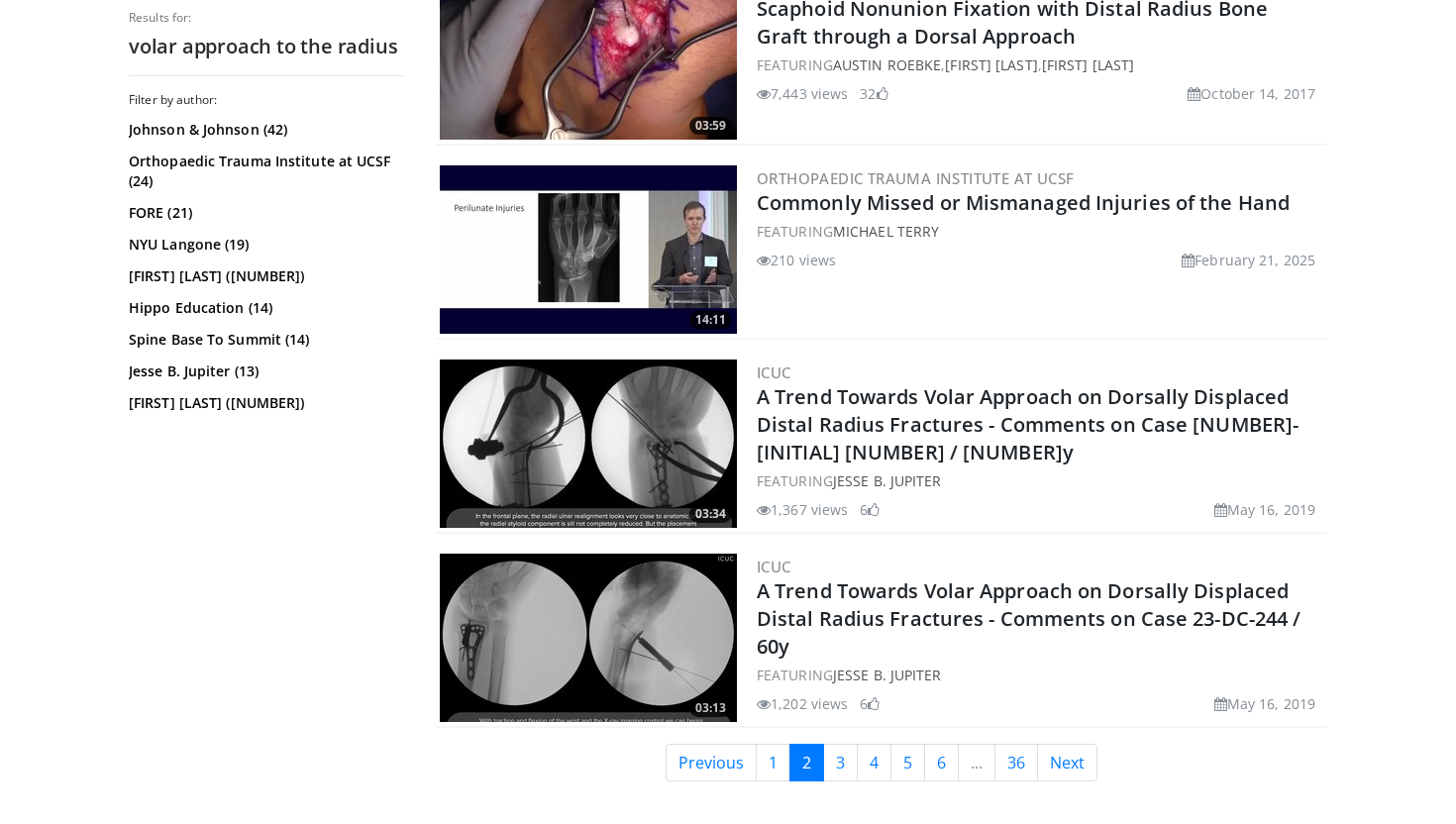 scroll, scrollTop: 4692, scrollLeft: 0, axis: vertical 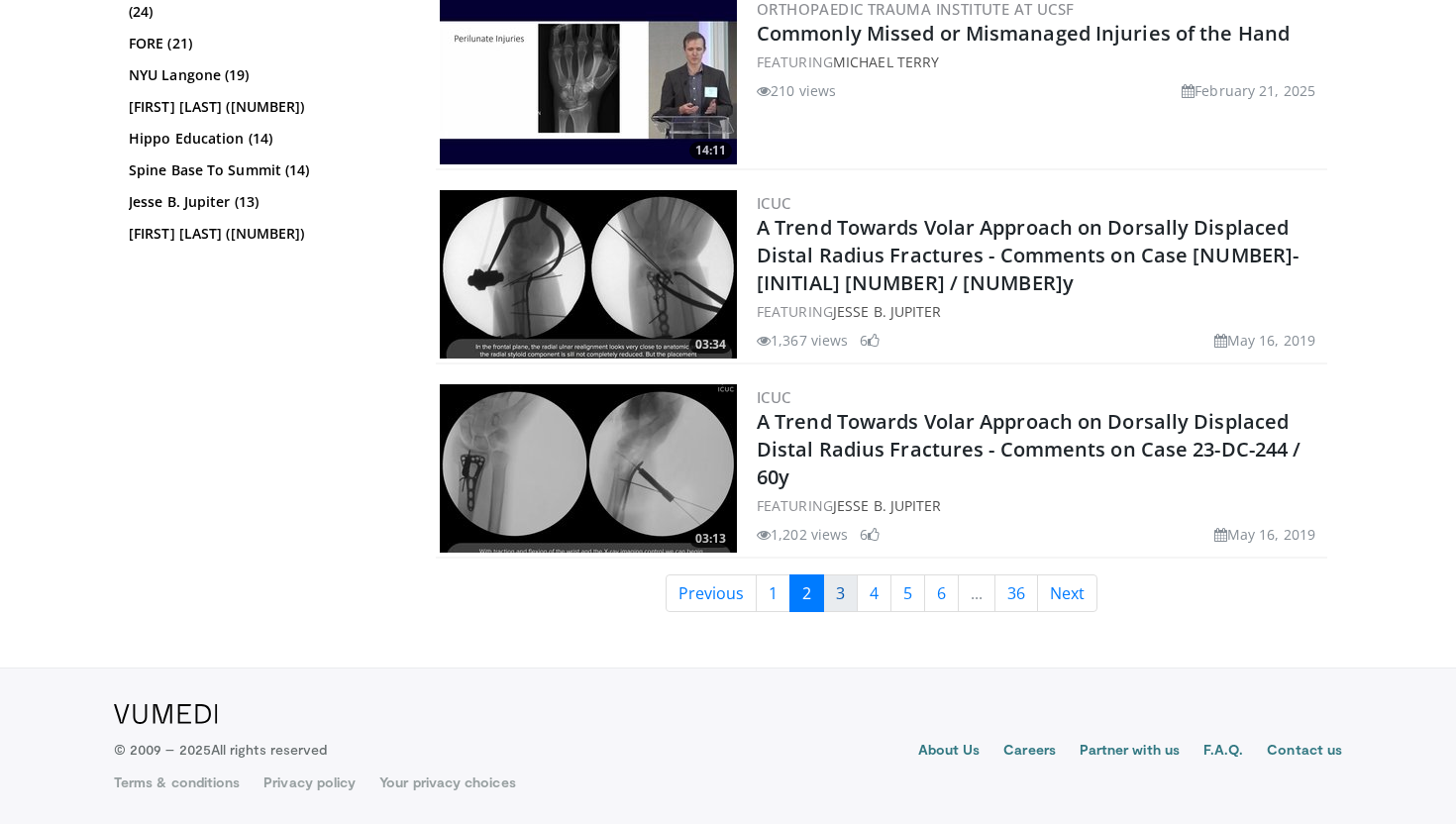 click on "3" at bounding box center [840, 593] 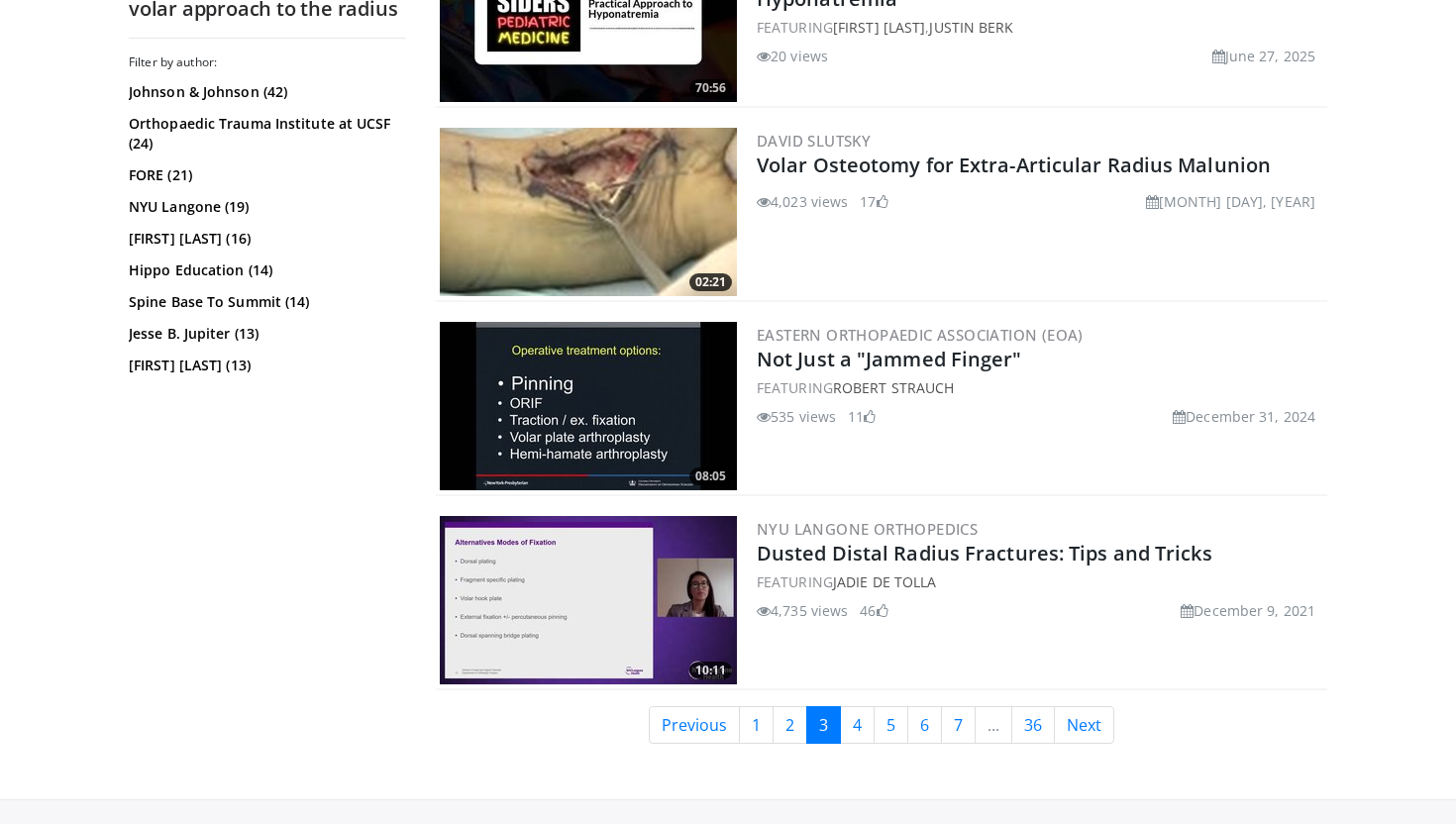 scroll, scrollTop: 4498, scrollLeft: 0, axis: vertical 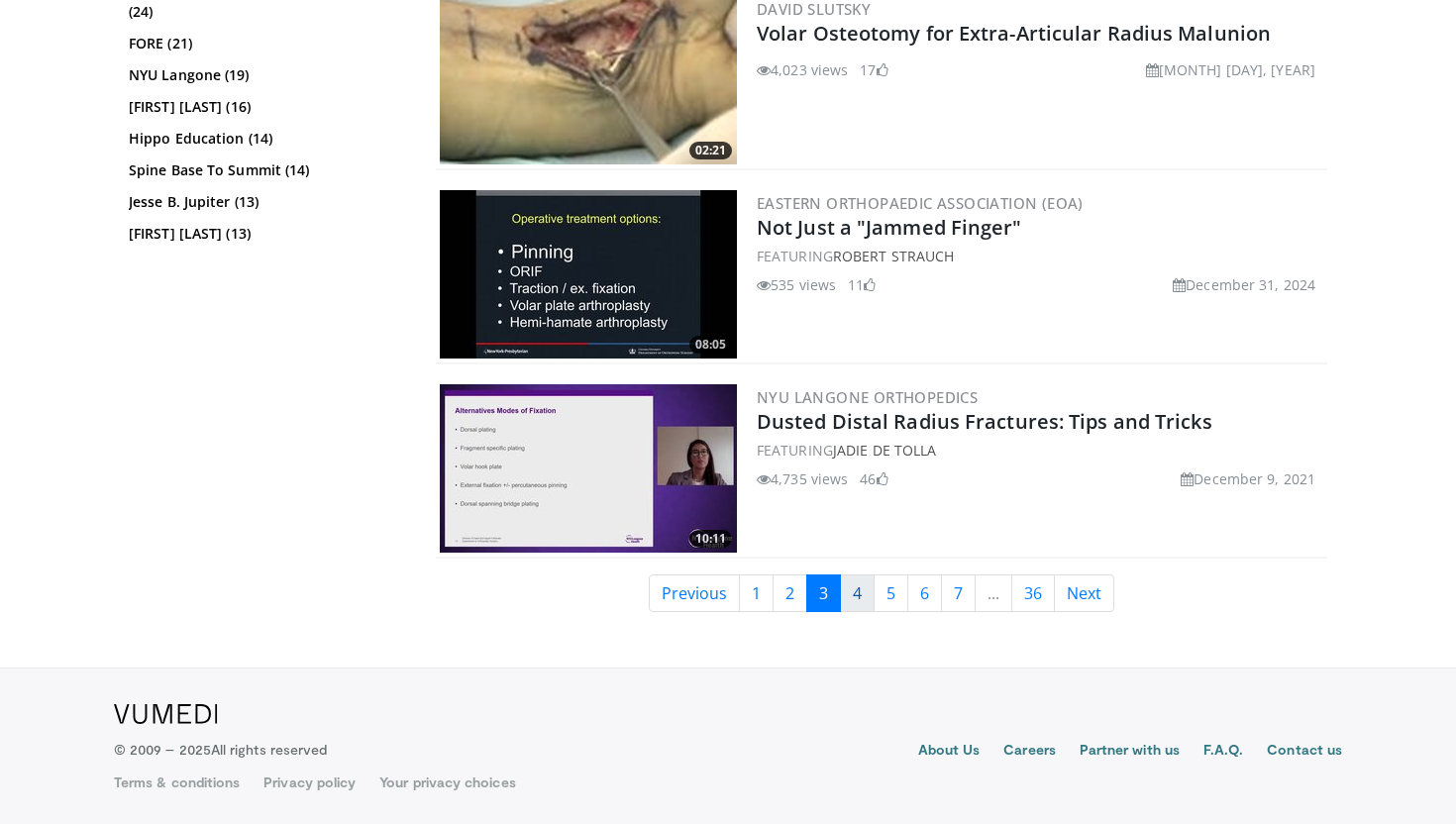 click on "4" at bounding box center (857, 593) 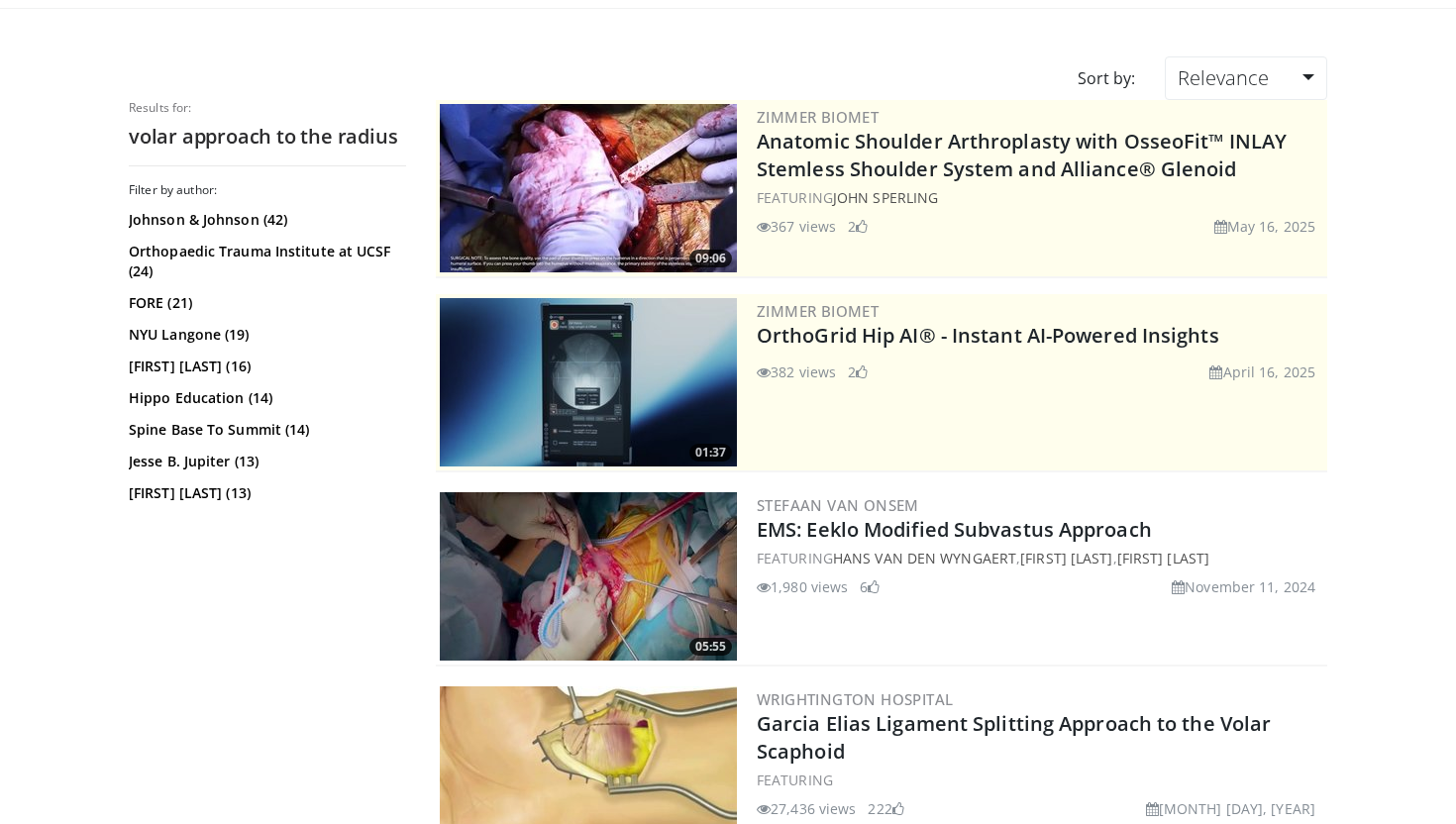 scroll, scrollTop: 0, scrollLeft: 0, axis: both 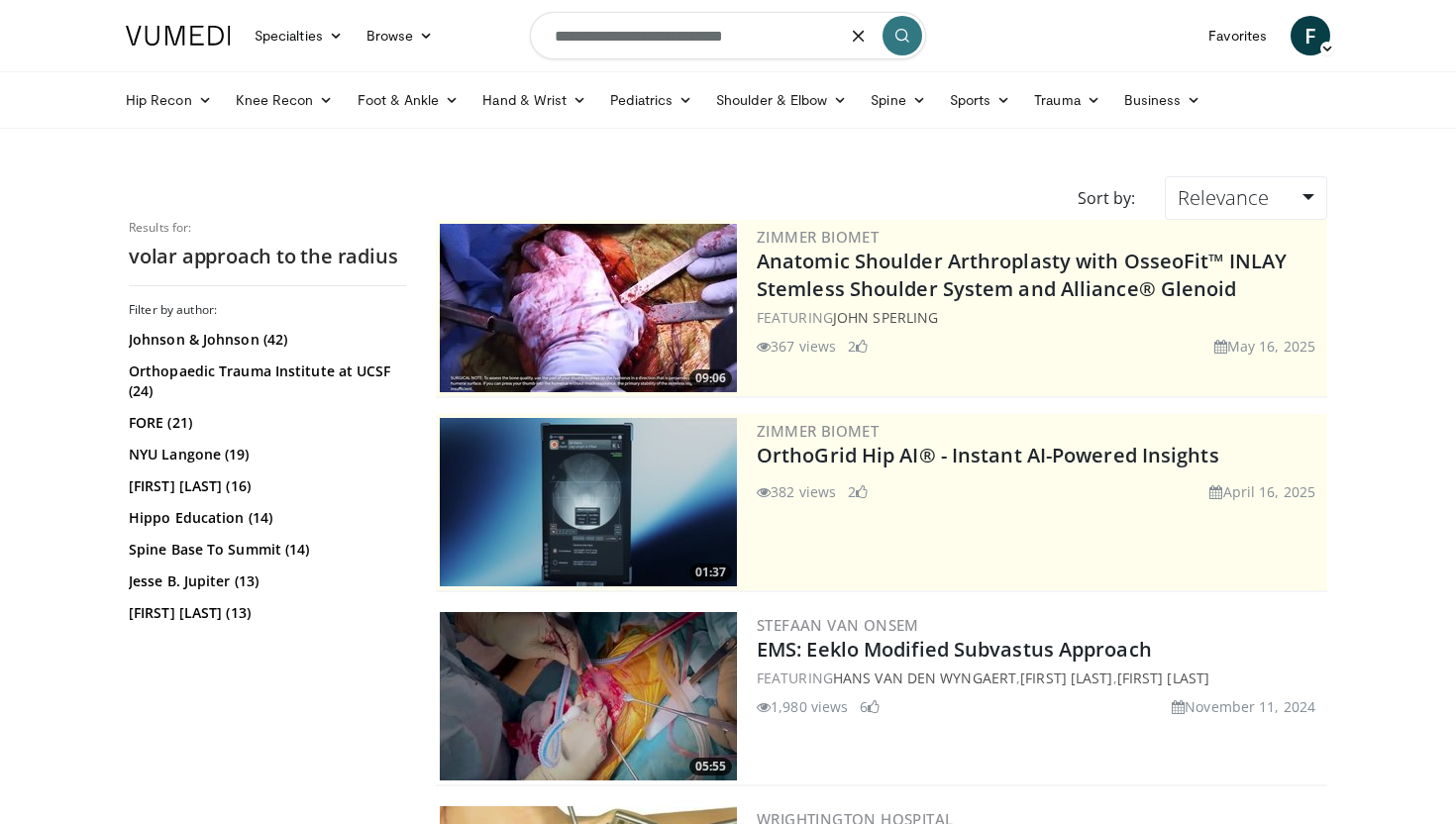 click on "**********" at bounding box center [728, 36] 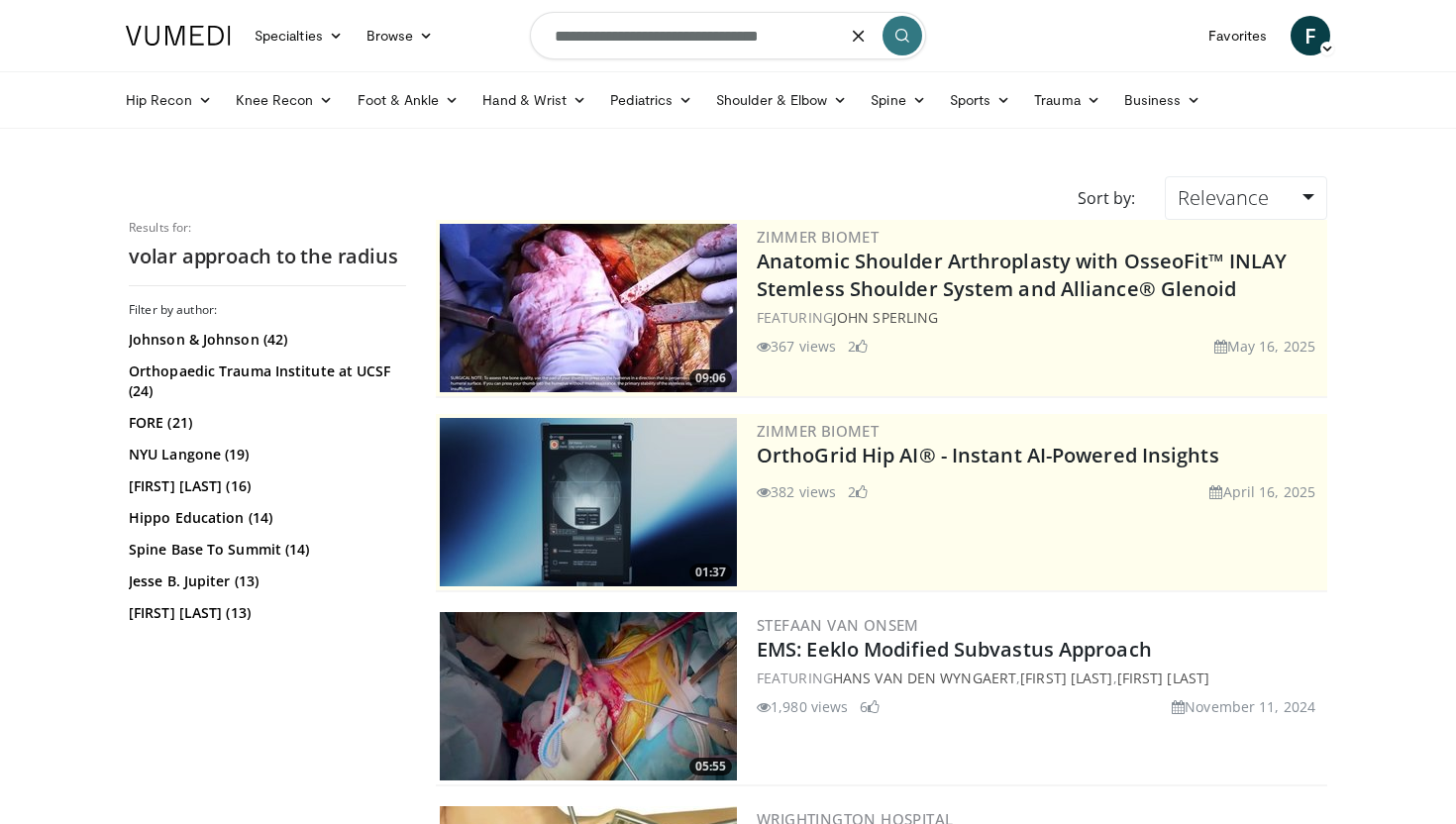 type on "**********" 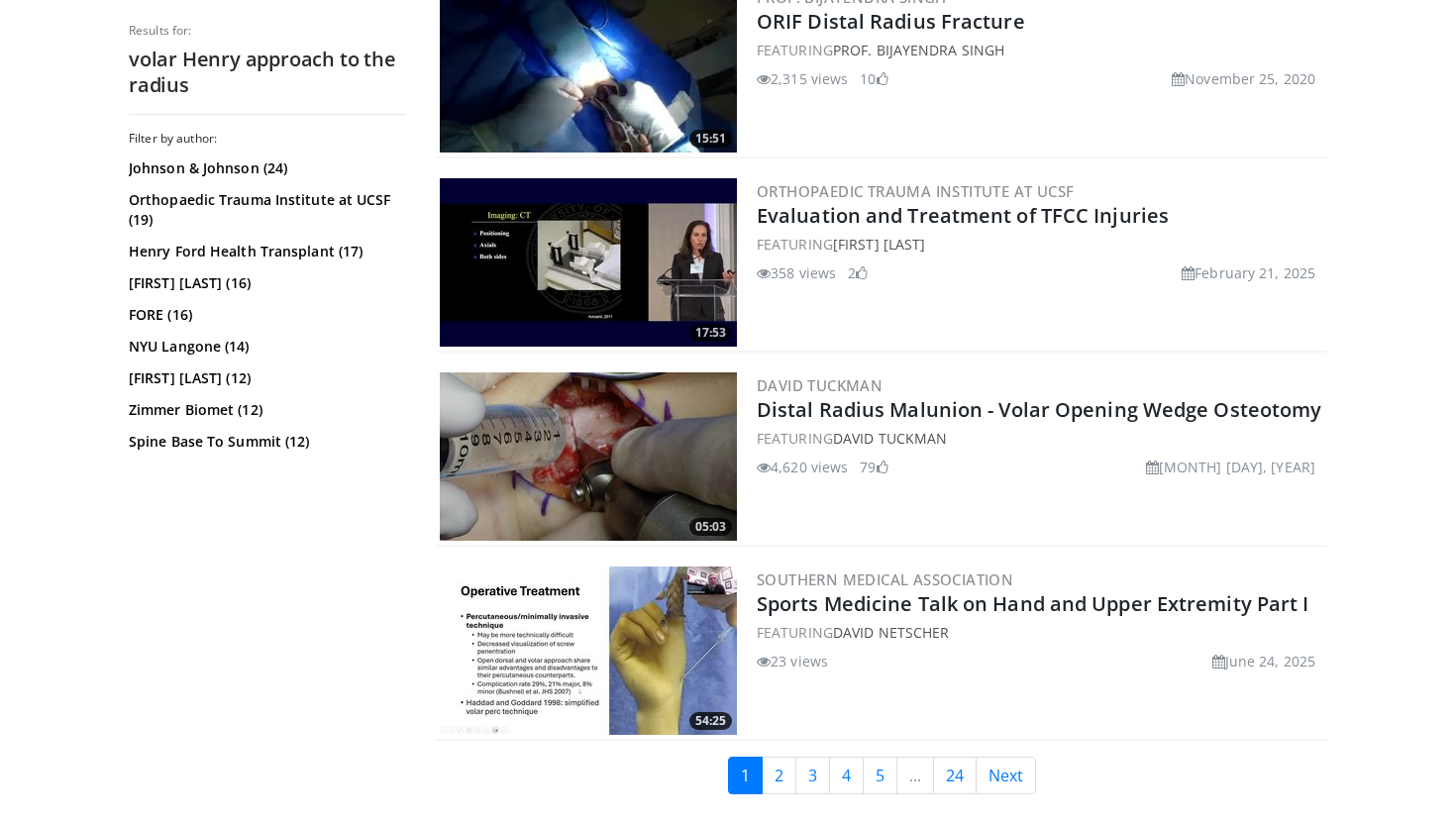 scroll, scrollTop: 4304, scrollLeft: 0, axis: vertical 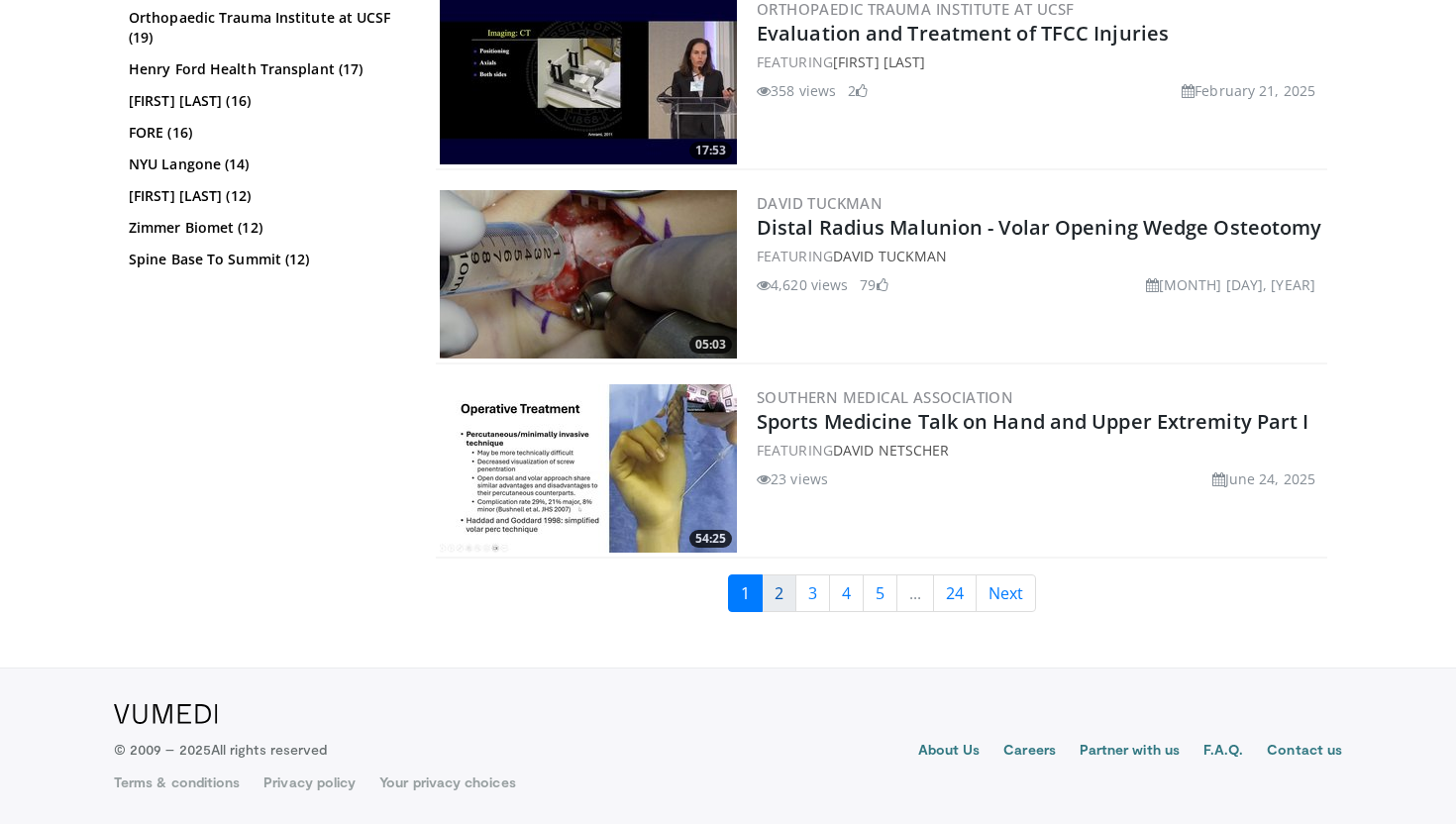 click on "2" at bounding box center [779, 593] 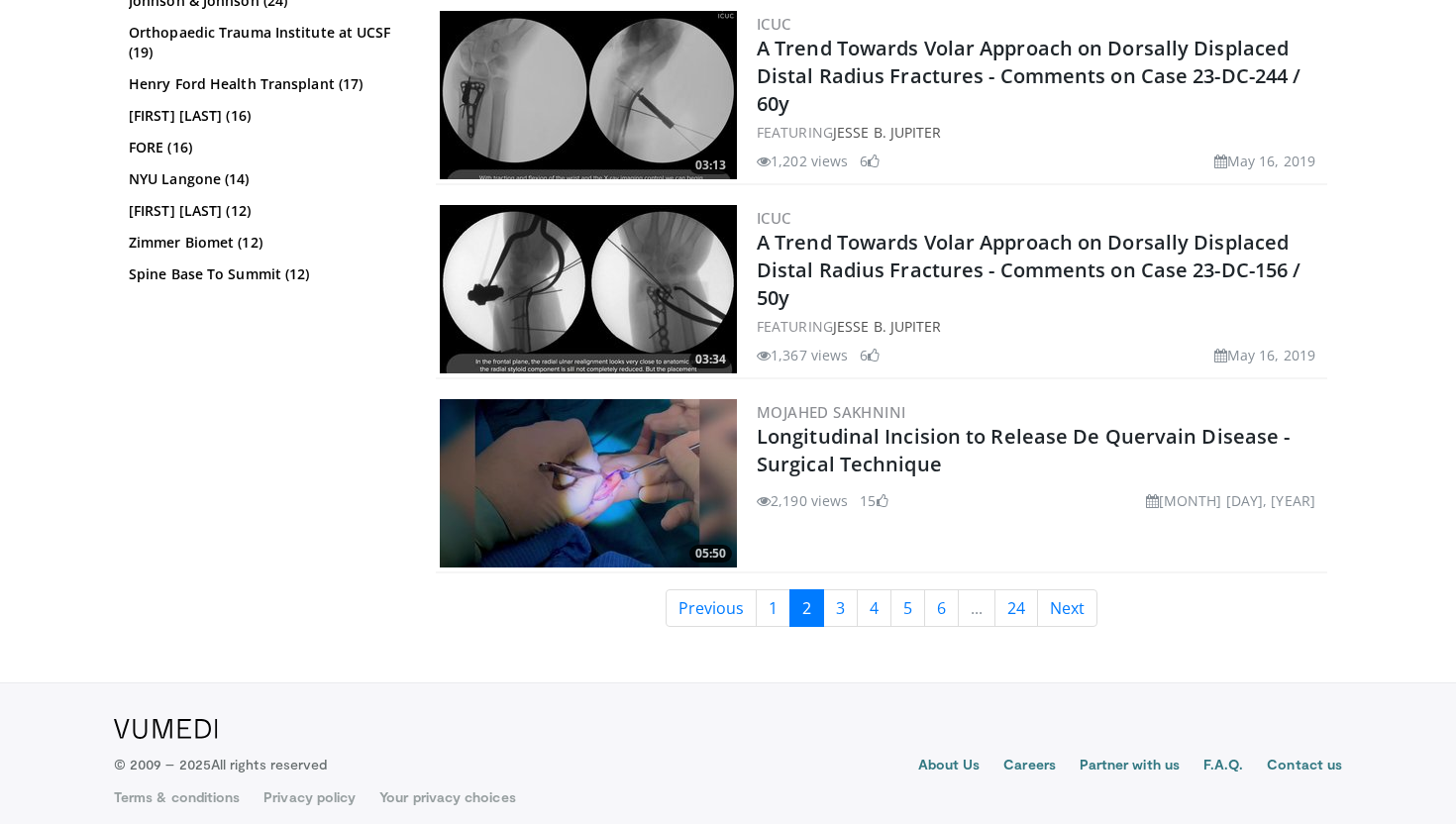 scroll, scrollTop: 4698, scrollLeft: 0, axis: vertical 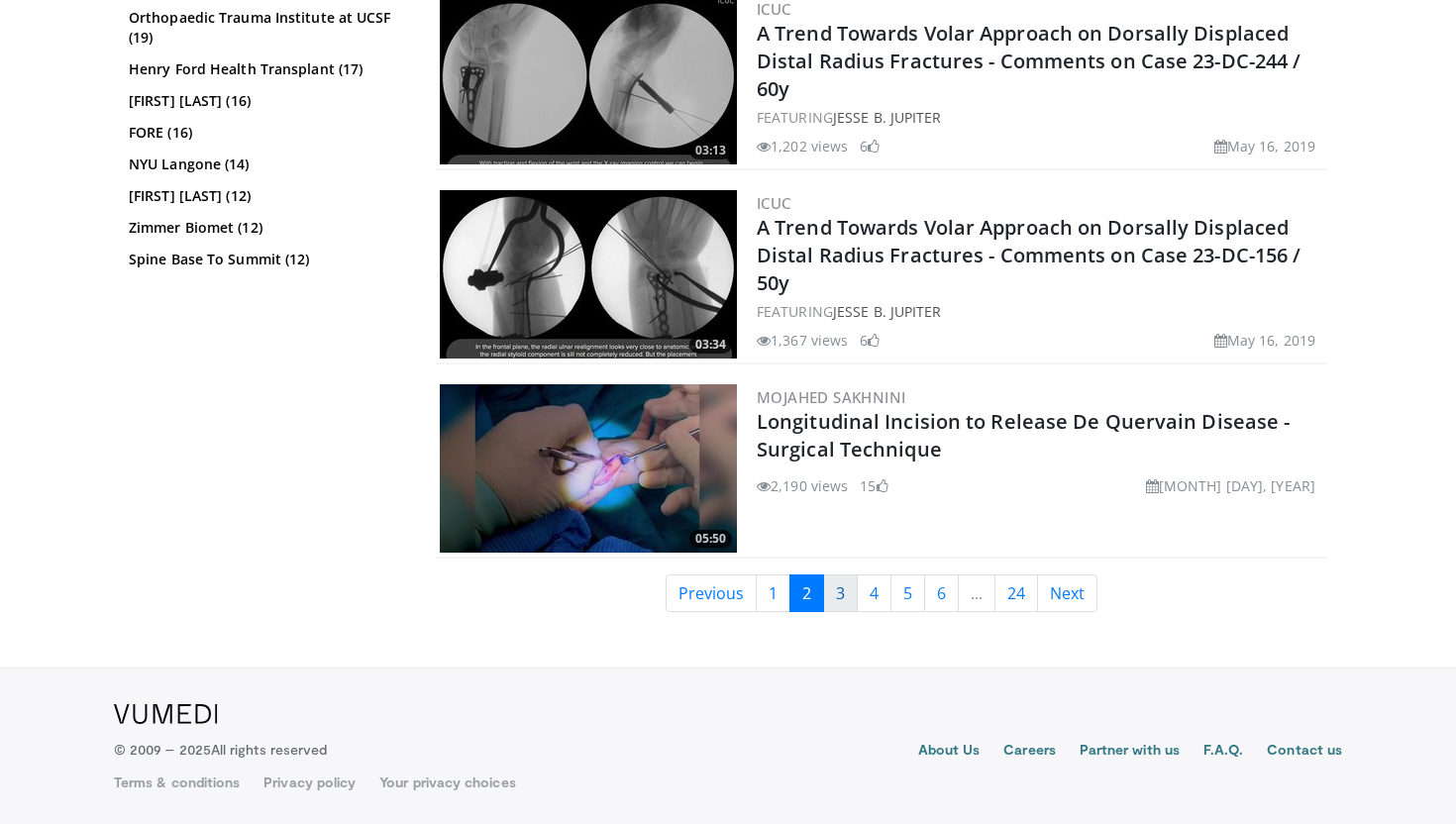 click on "3" at bounding box center [840, 593] 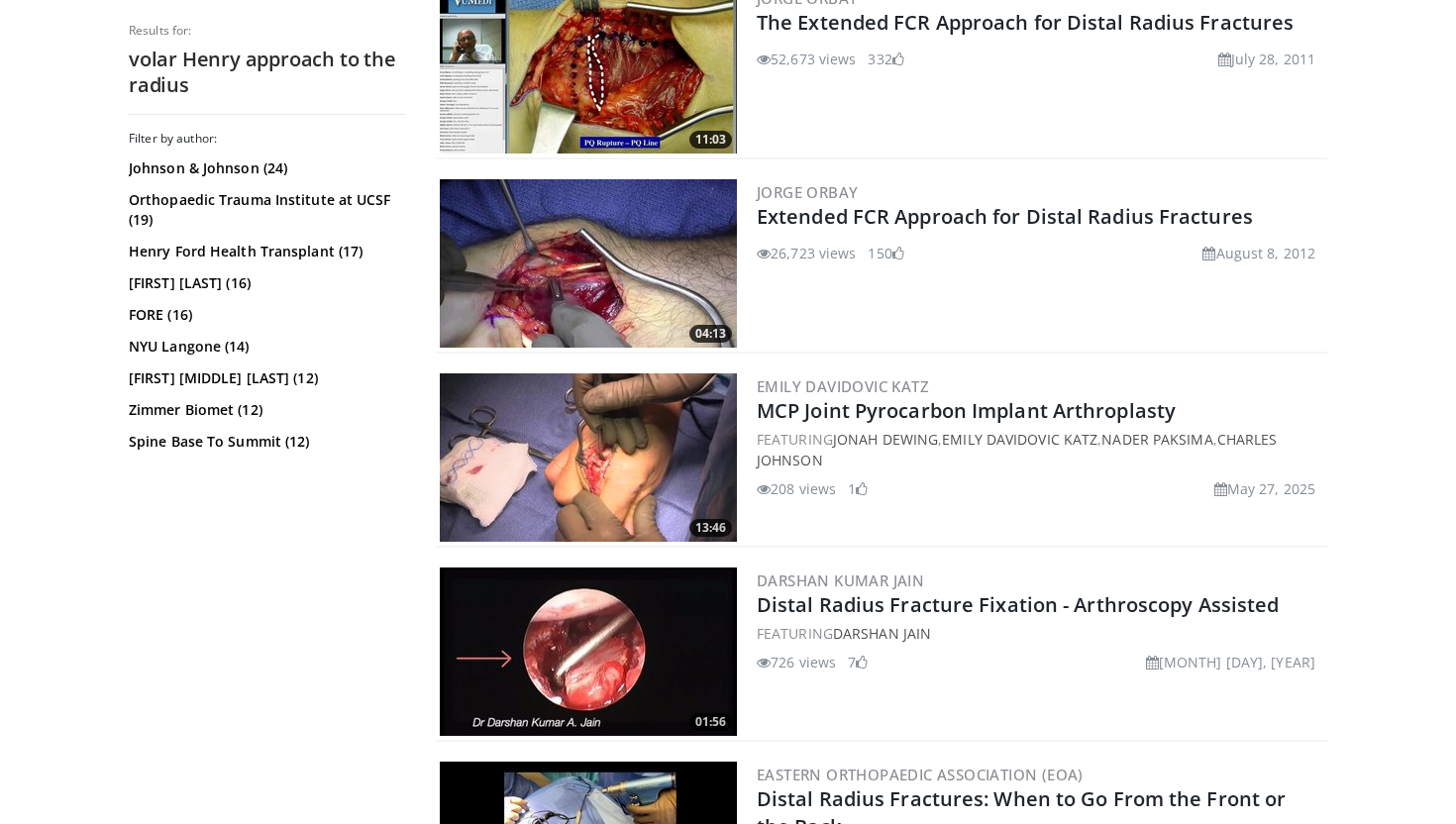 scroll, scrollTop: 4304, scrollLeft: 0, axis: vertical 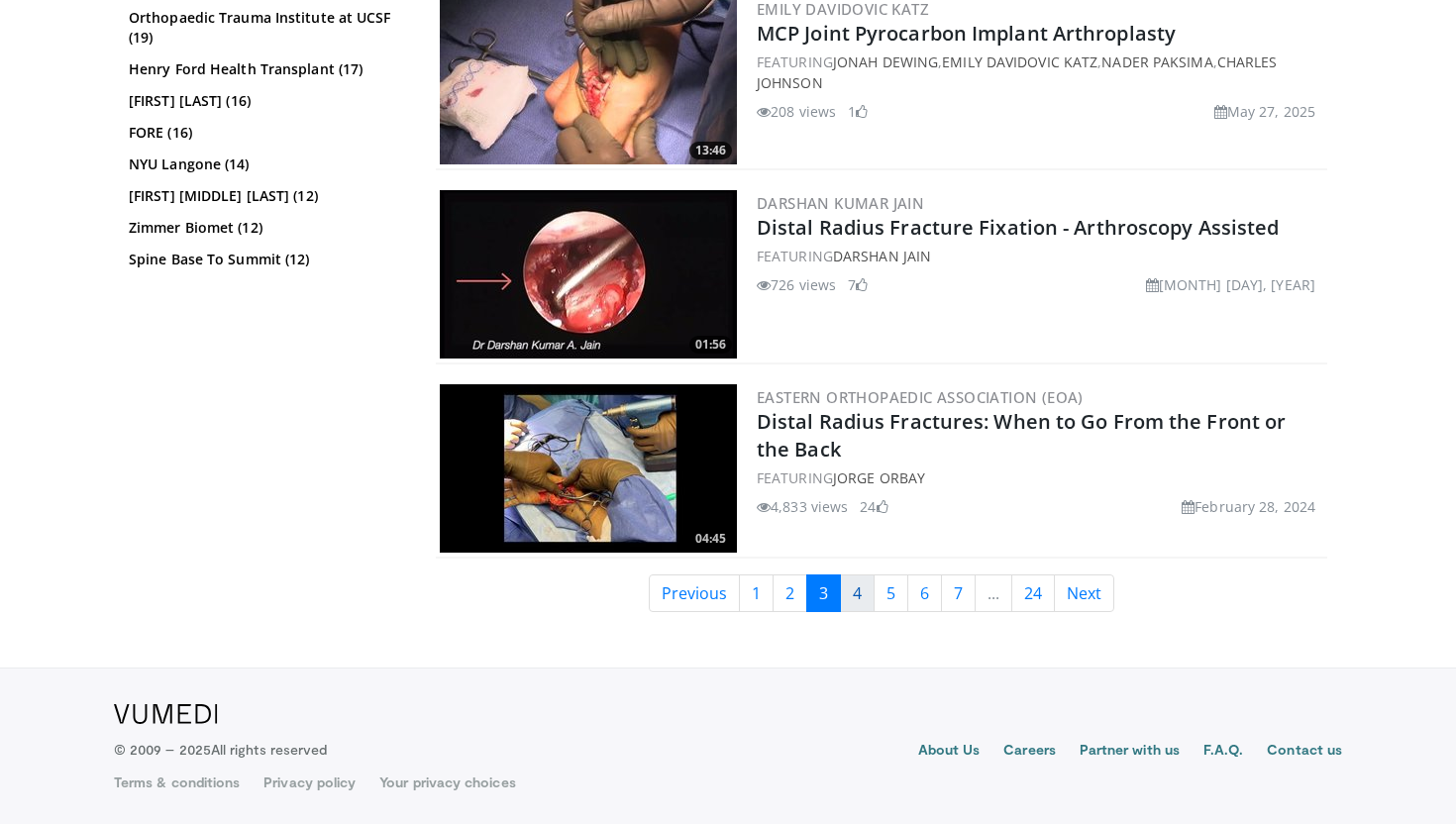 click on "4" at bounding box center (857, 593) 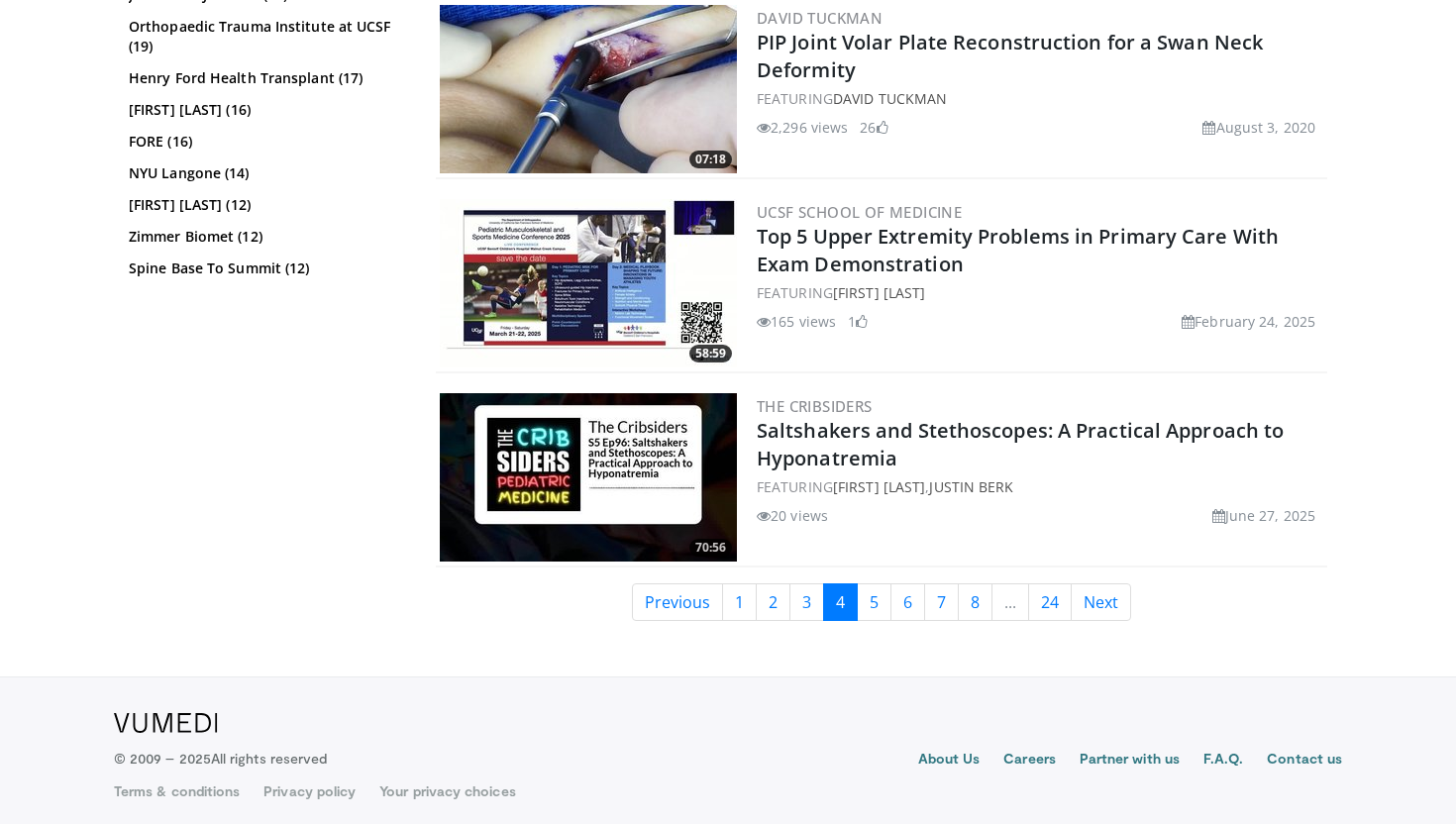 scroll, scrollTop: 4498, scrollLeft: 0, axis: vertical 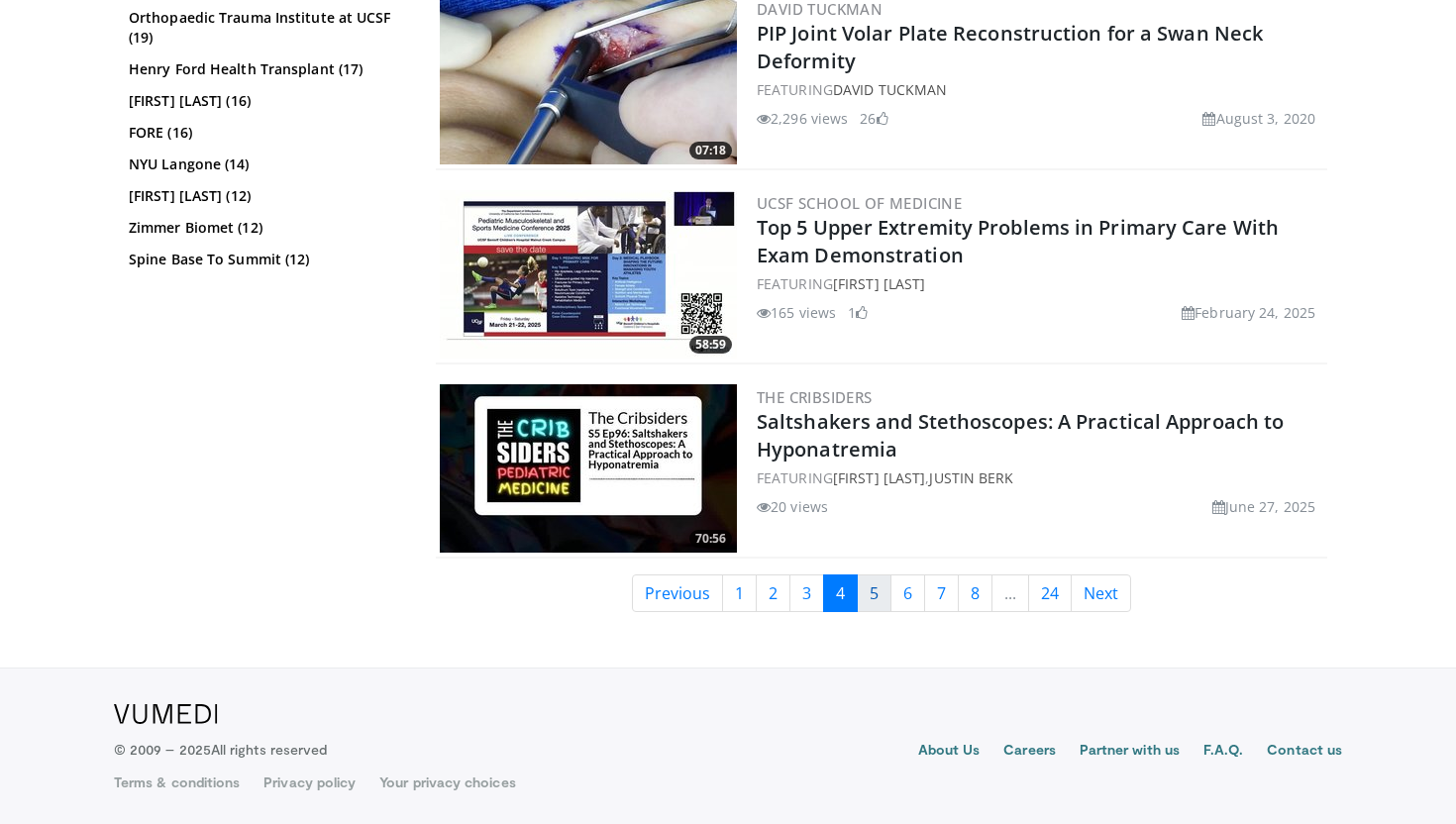 click on "5" at bounding box center [874, 593] 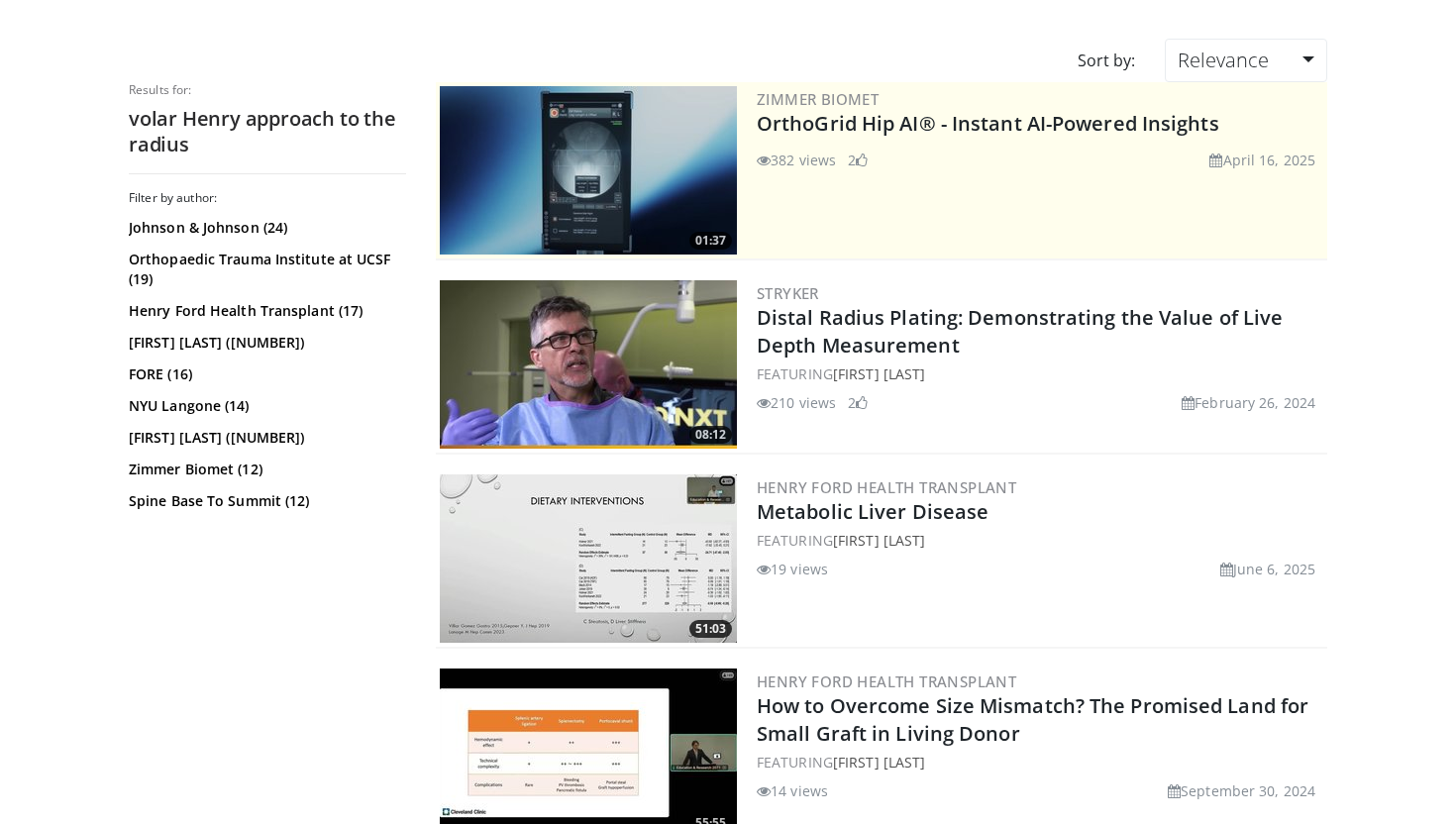 scroll, scrollTop: 0, scrollLeft: 0, axis: both 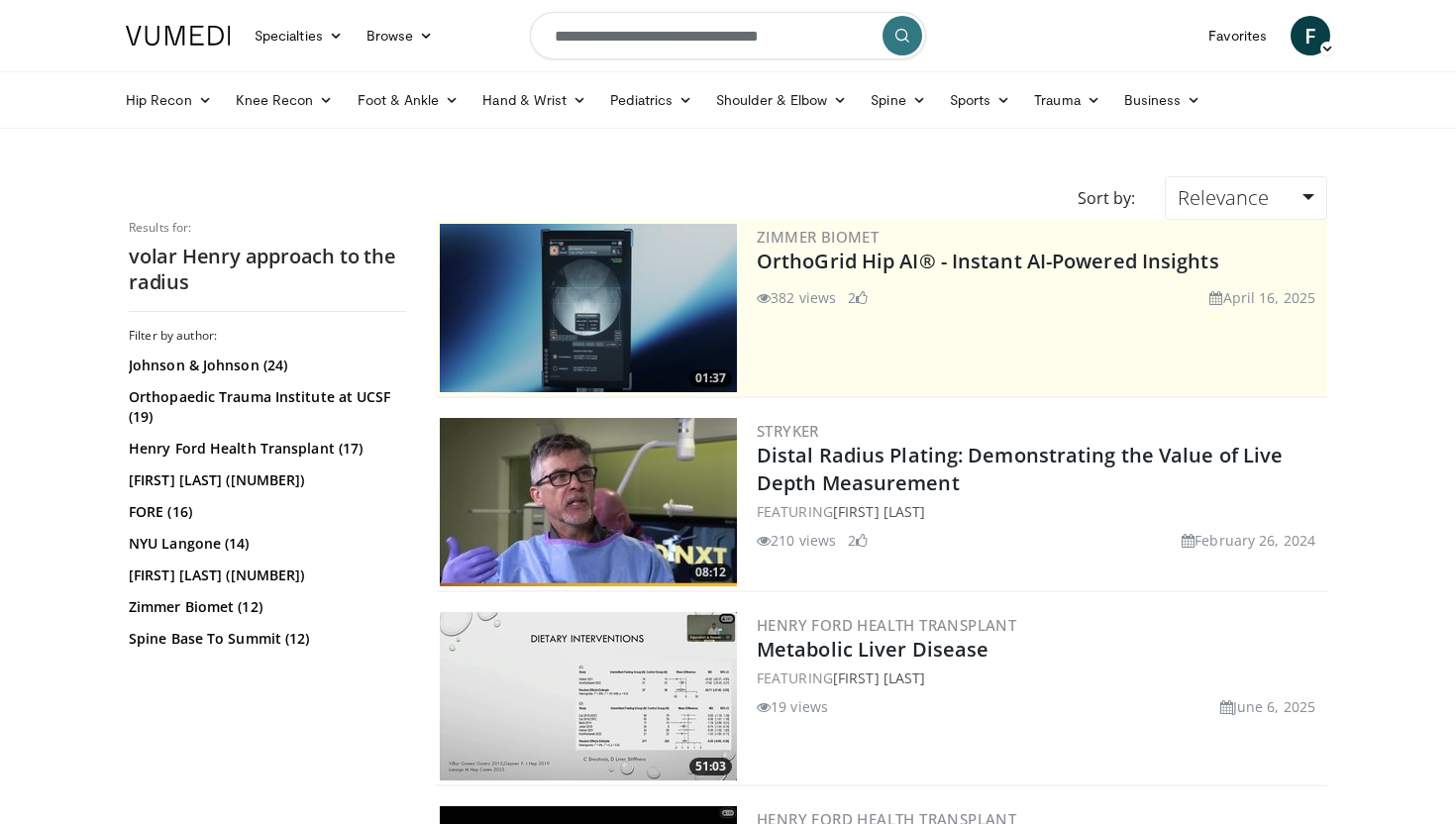 click at bounding box center [902, 36] 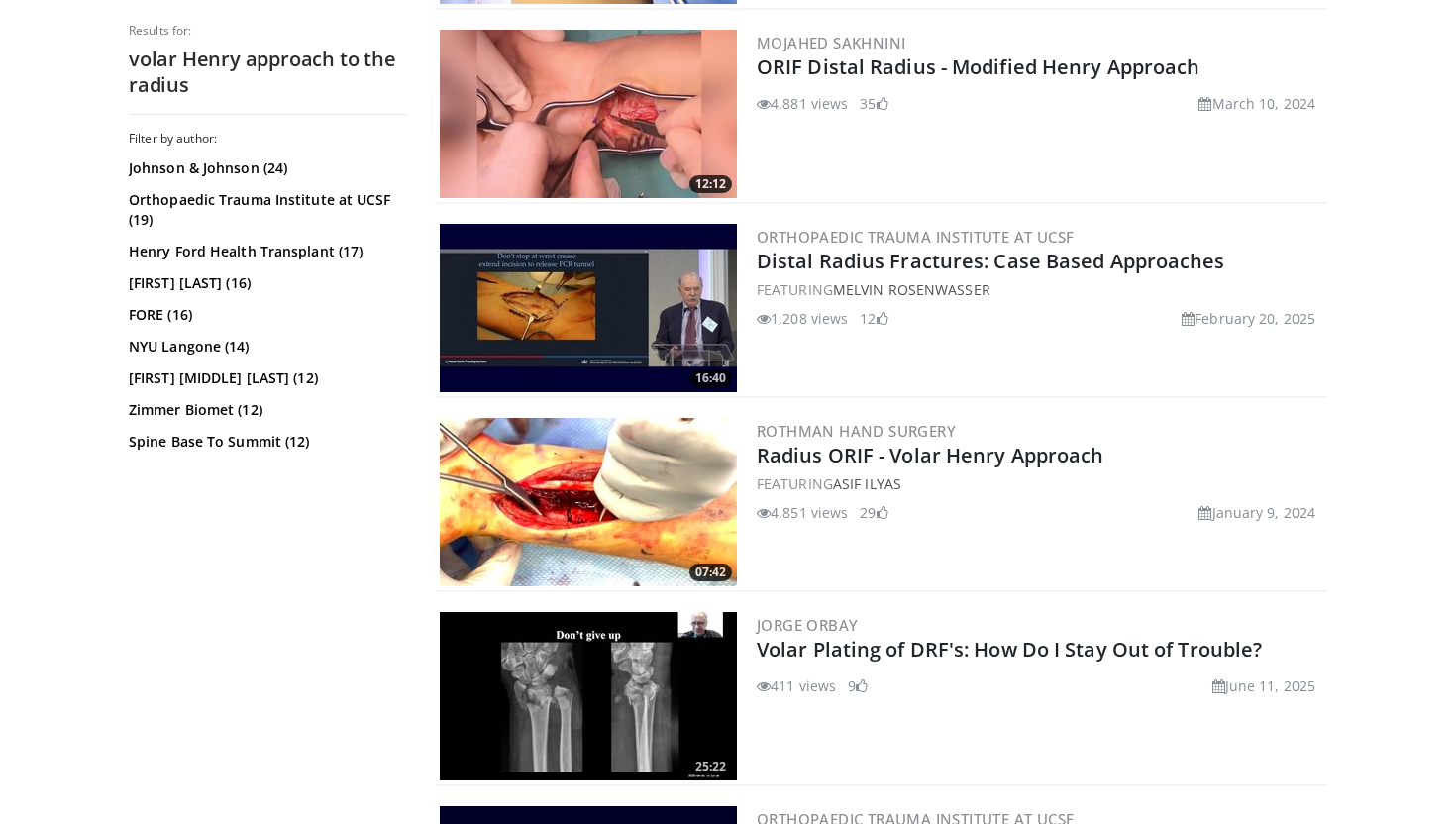 scroll, scrollTop: 660, scrollLeft: 0, axis: vertical 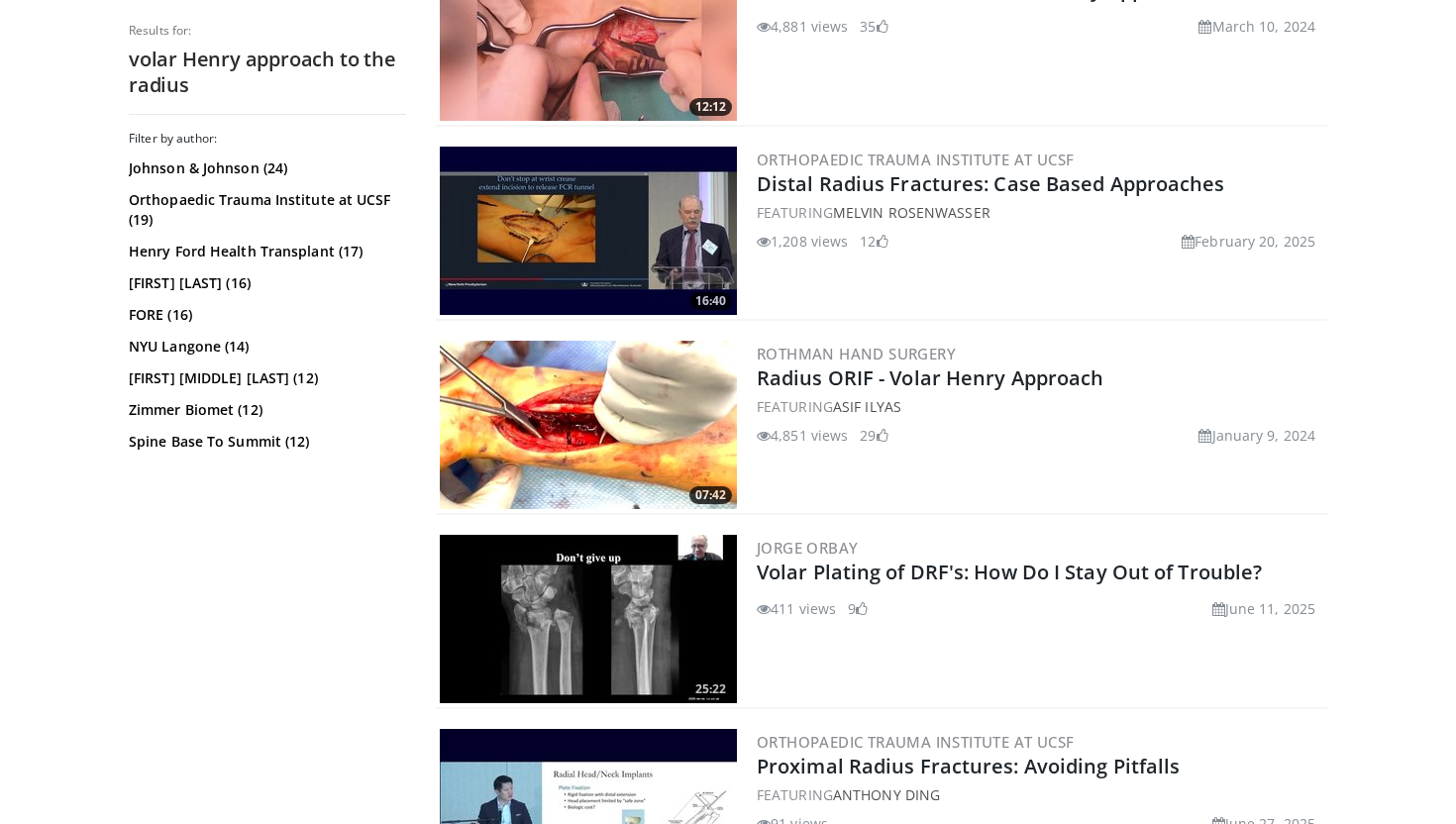 click at bounding box center (588, 425) 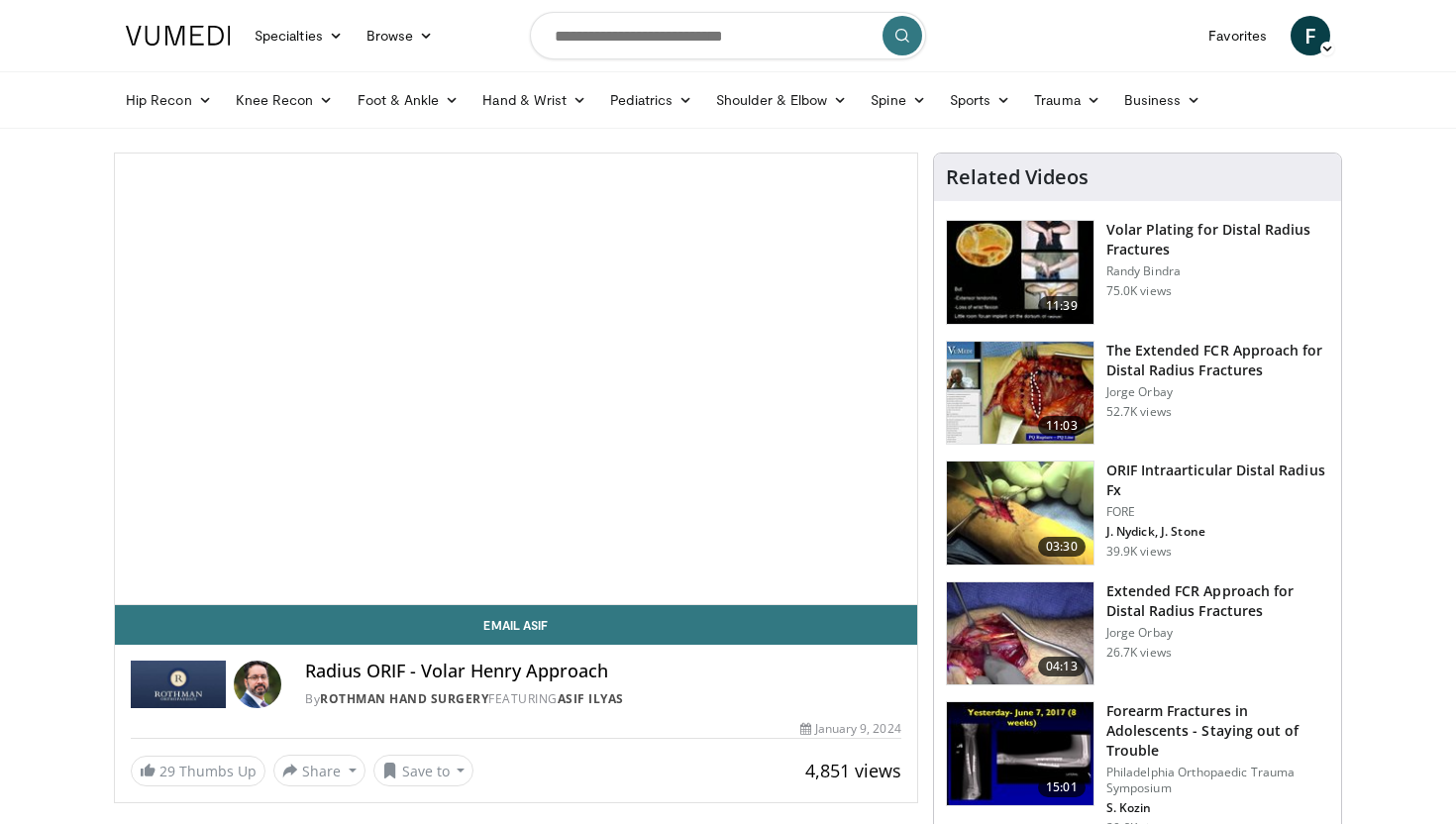 scroll, scrollTop: 38, scrollLeft: 0, axis: vertical 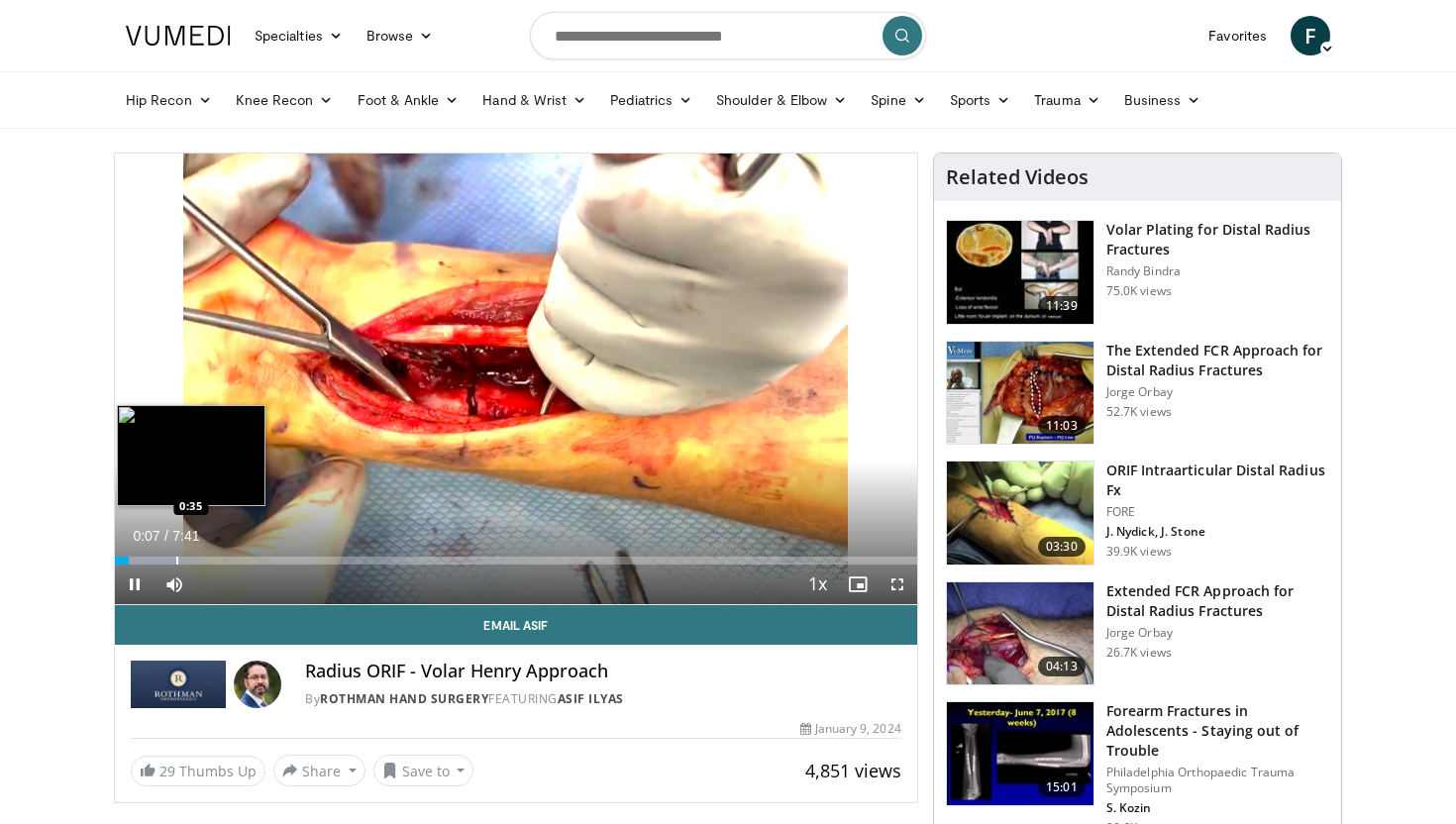 click at bounding box center [177, 561] 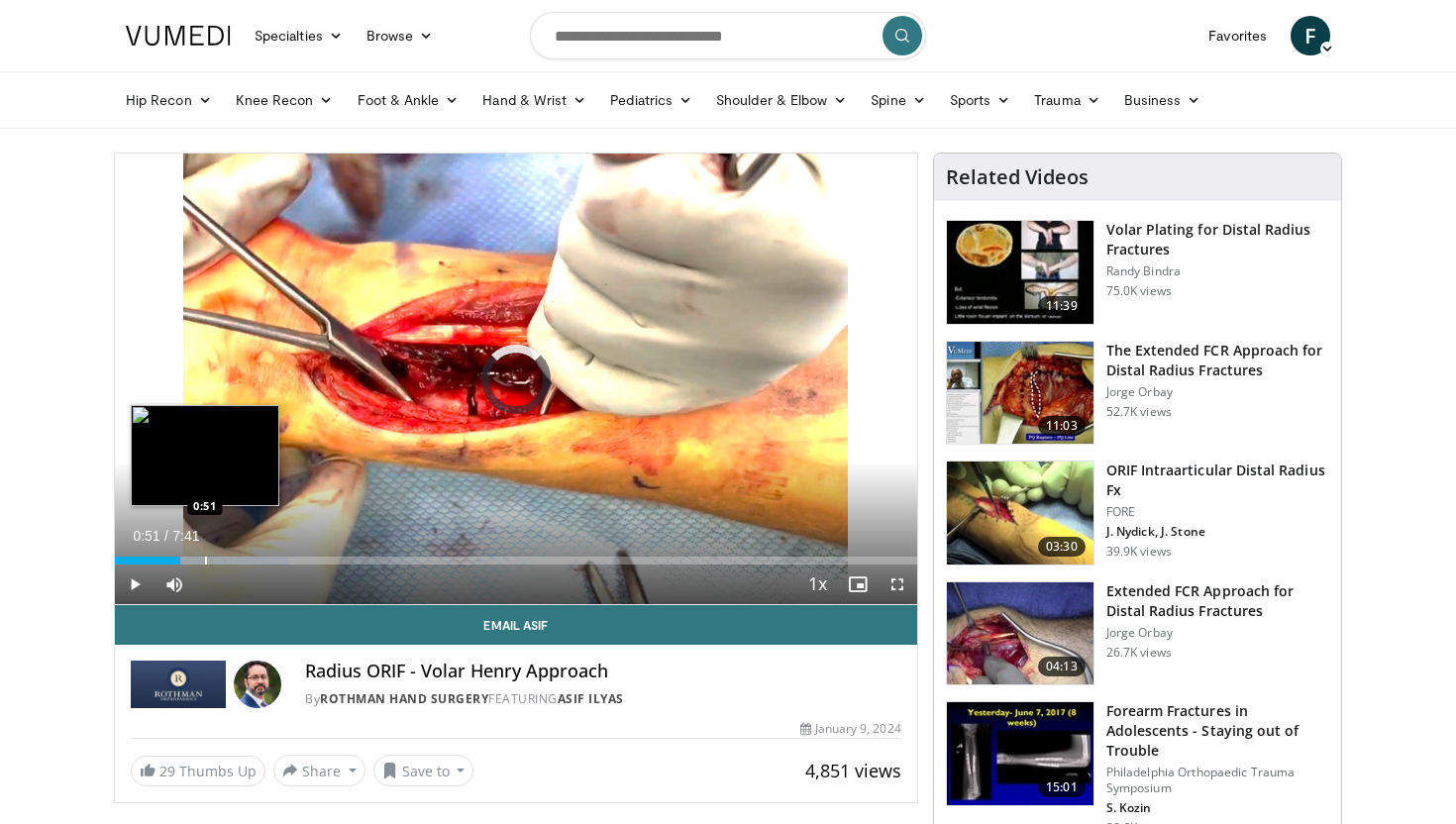 click at bounding box center [206, 561] 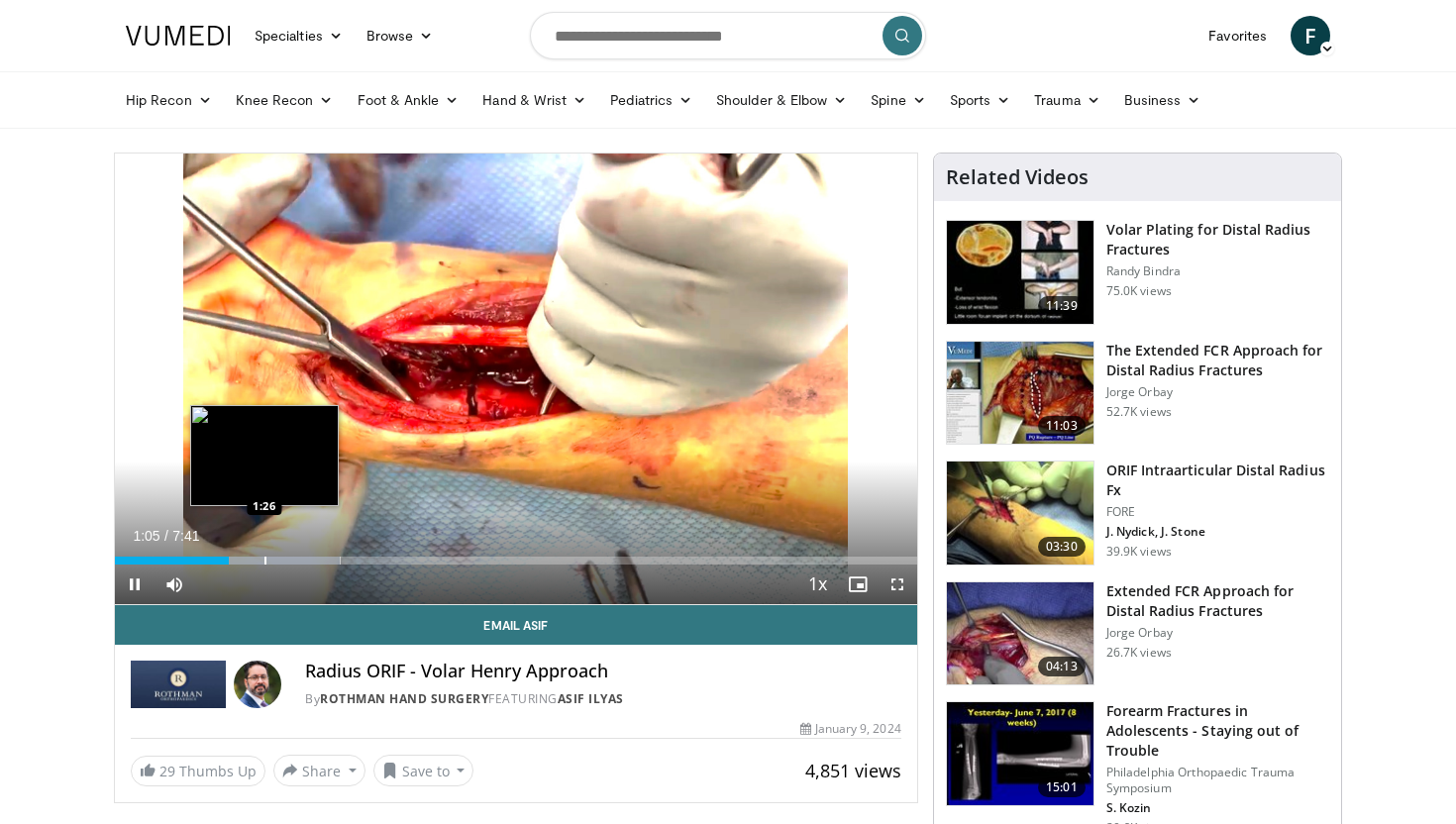 click at bounding box center (265, 561) 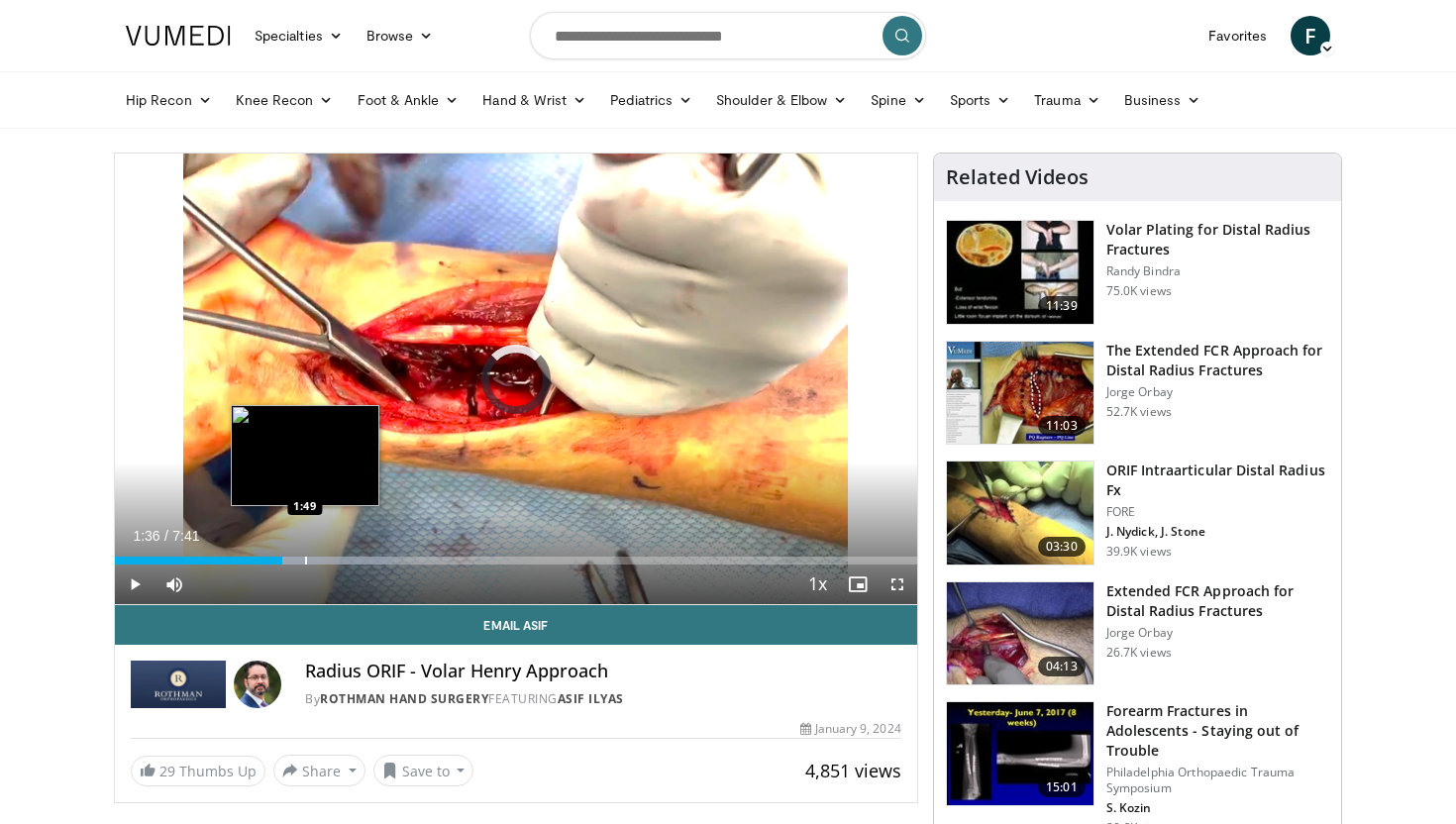 click at bounding box center [306, 561] 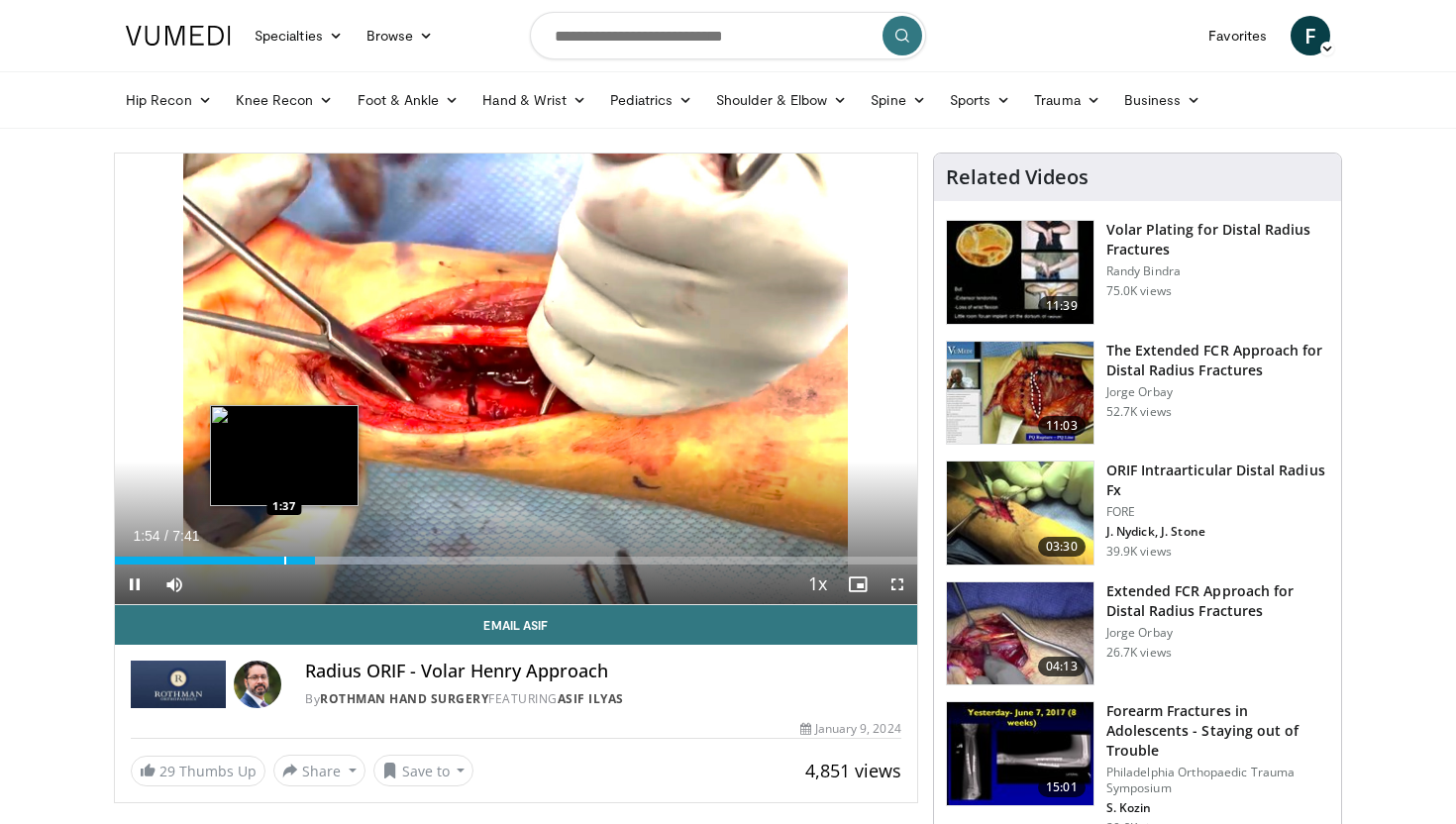 click at bounding box center (285, 561) 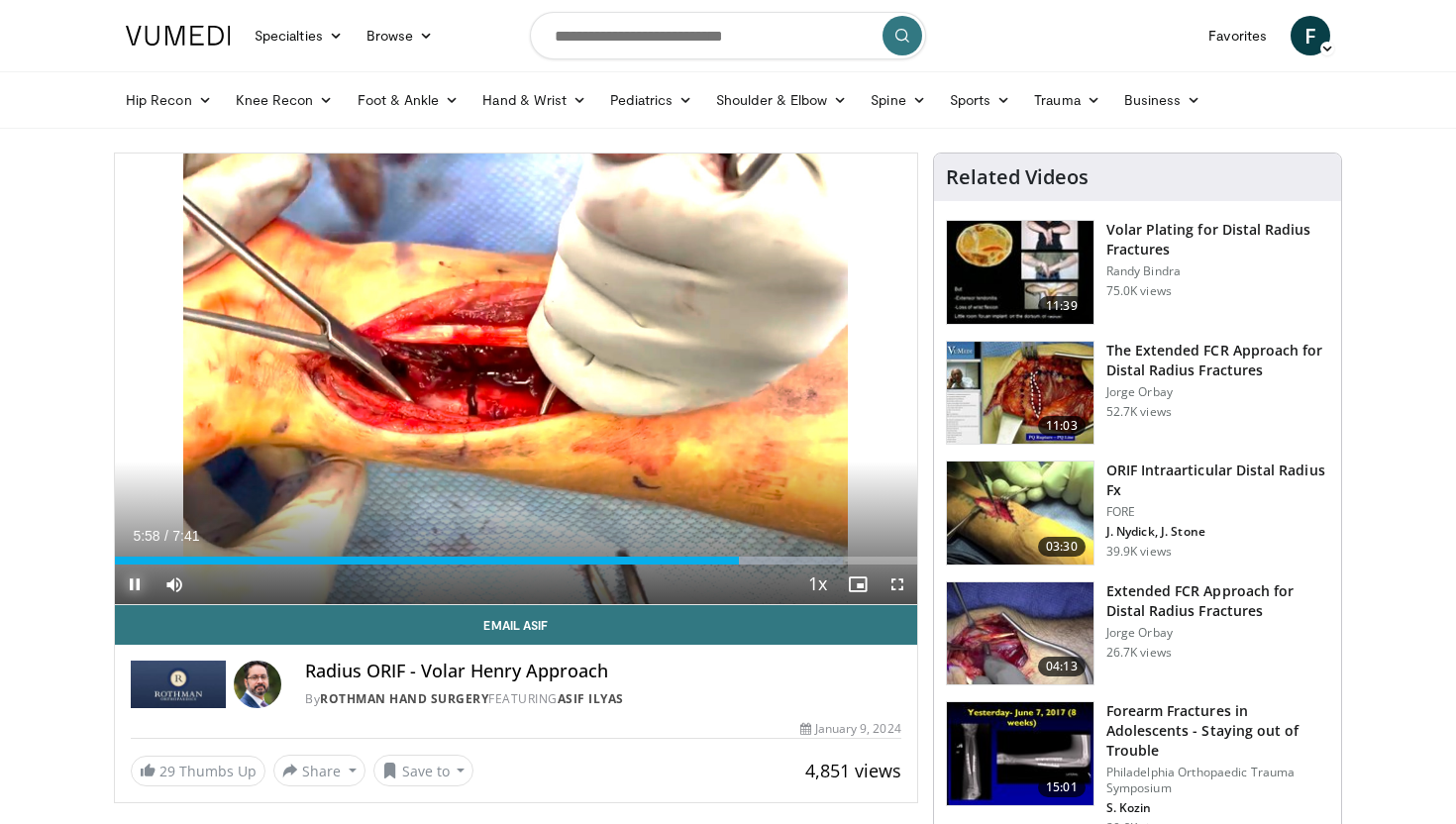 click at bounding box center (135, 584) 